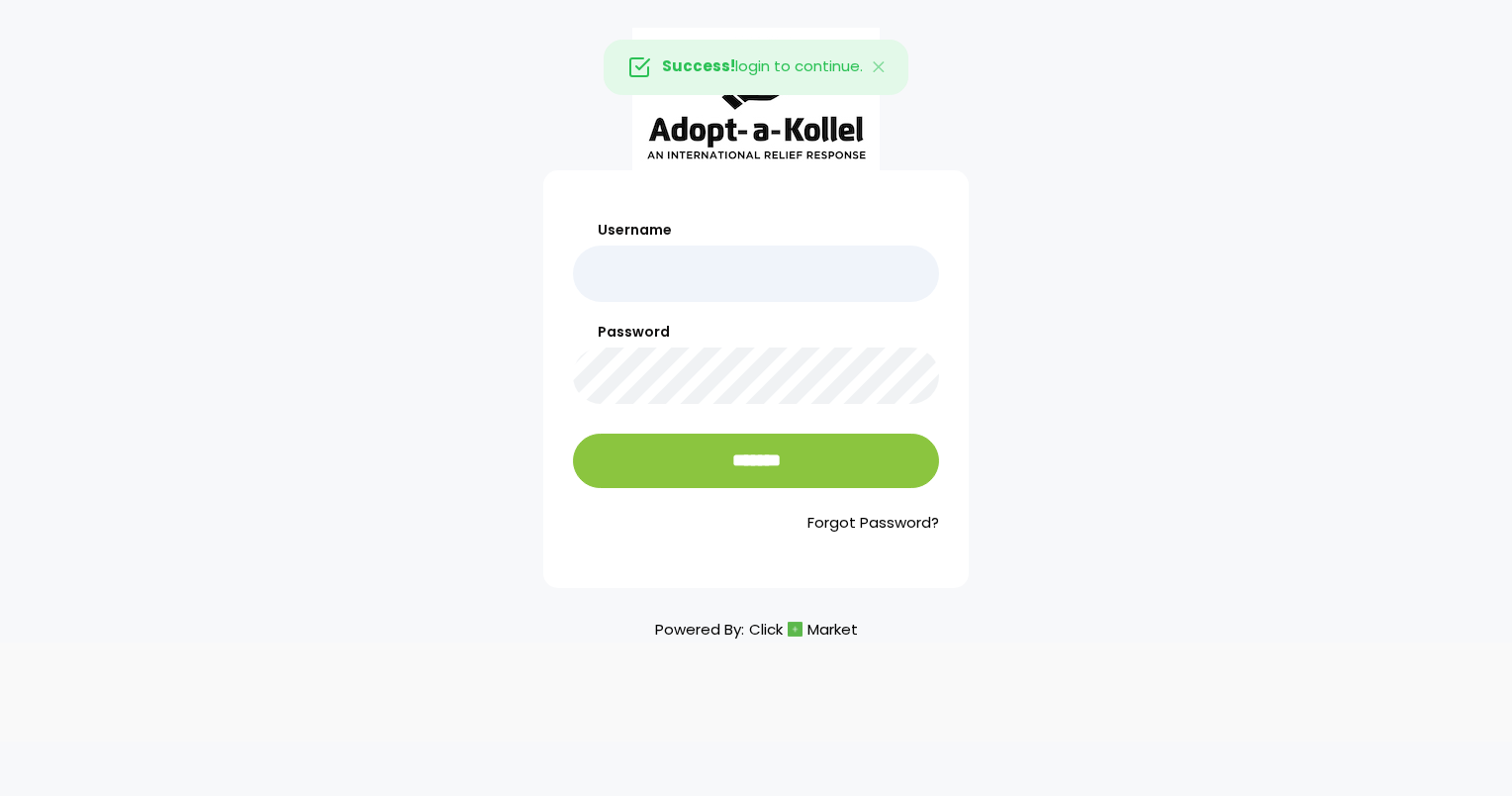 scroll, scrollTop: 0, scrollLeft: 0, axis: both 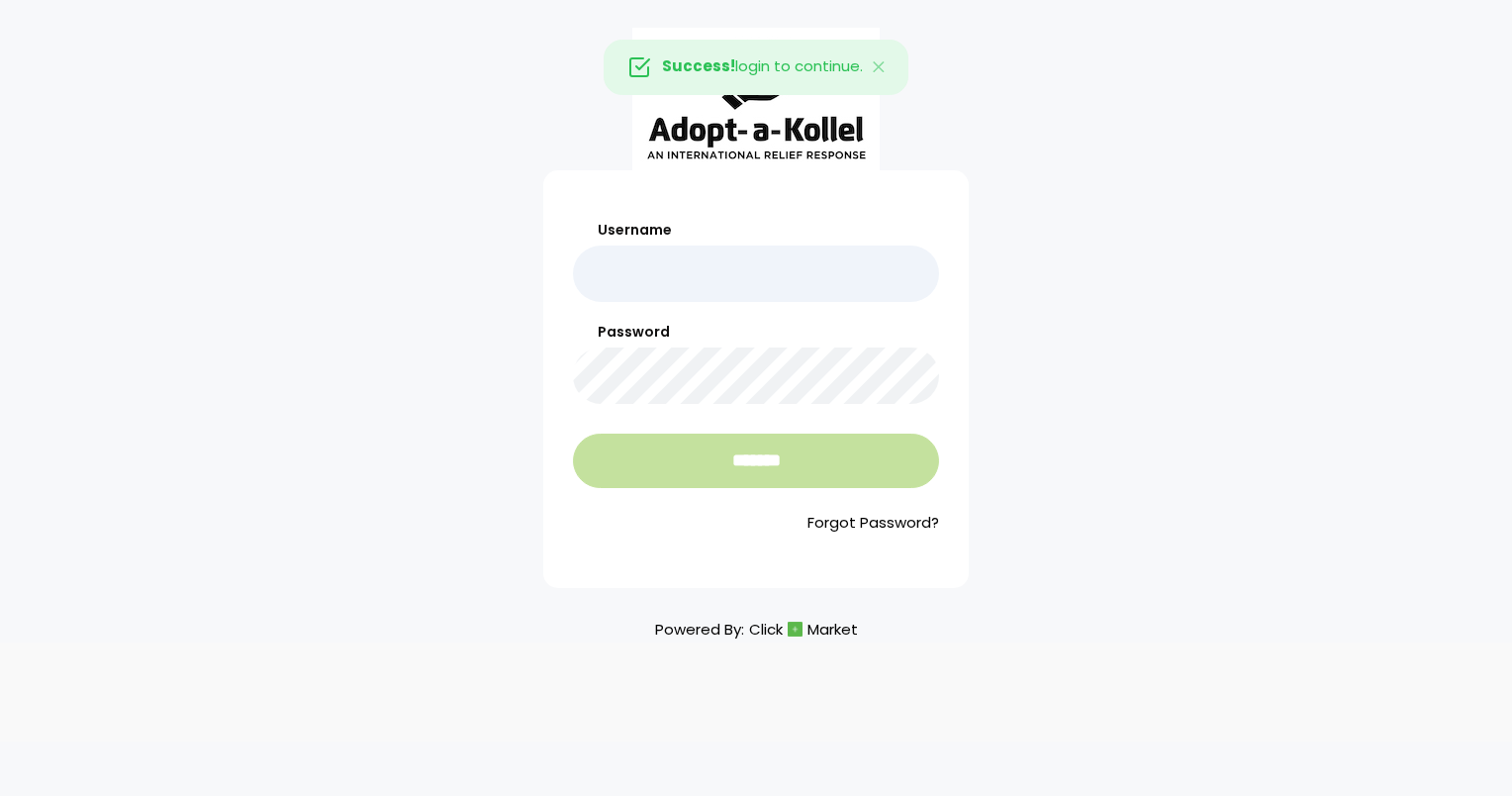 type on "*****" 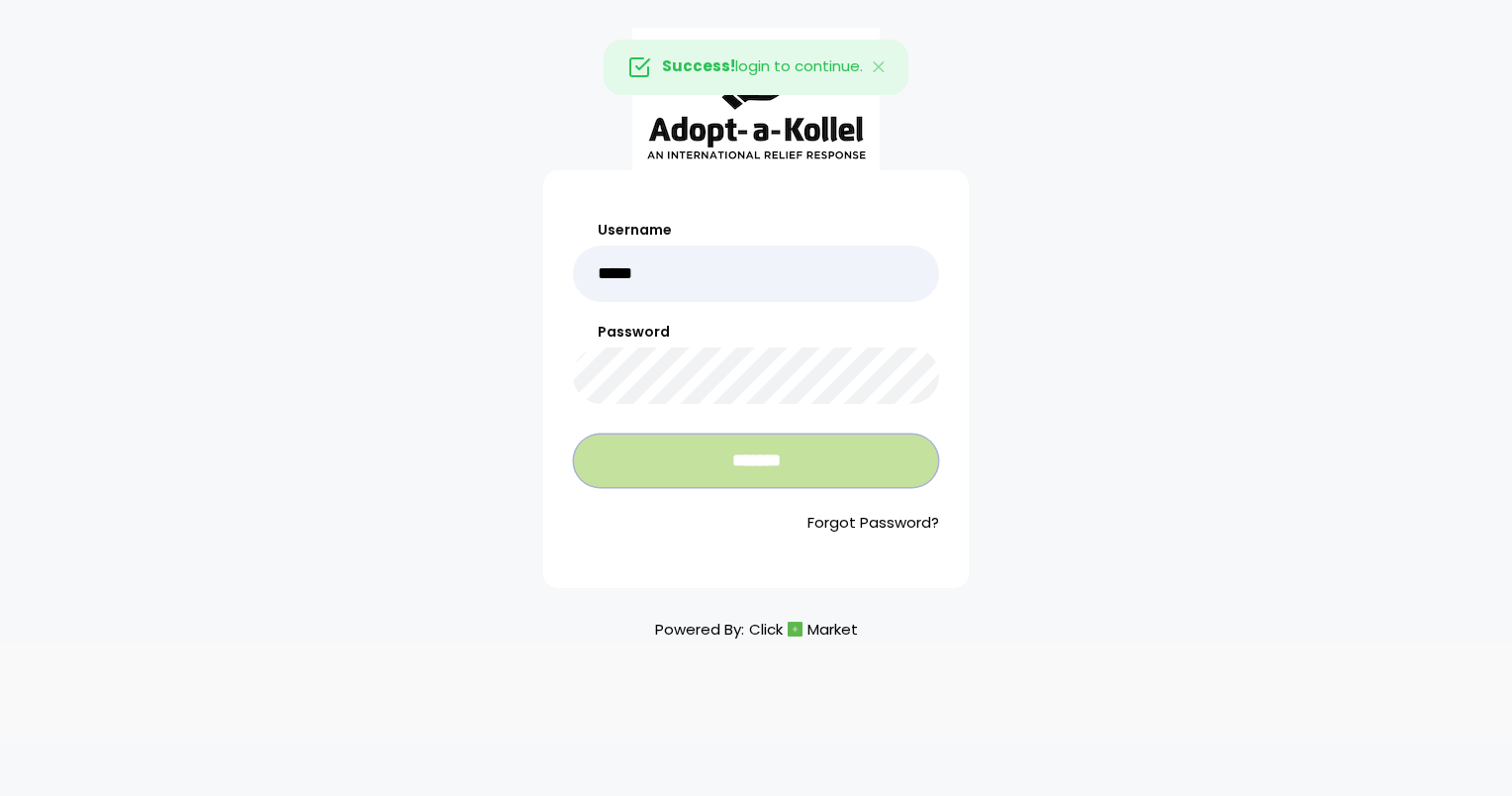 click on "*******" at bounding box center (756, 460) 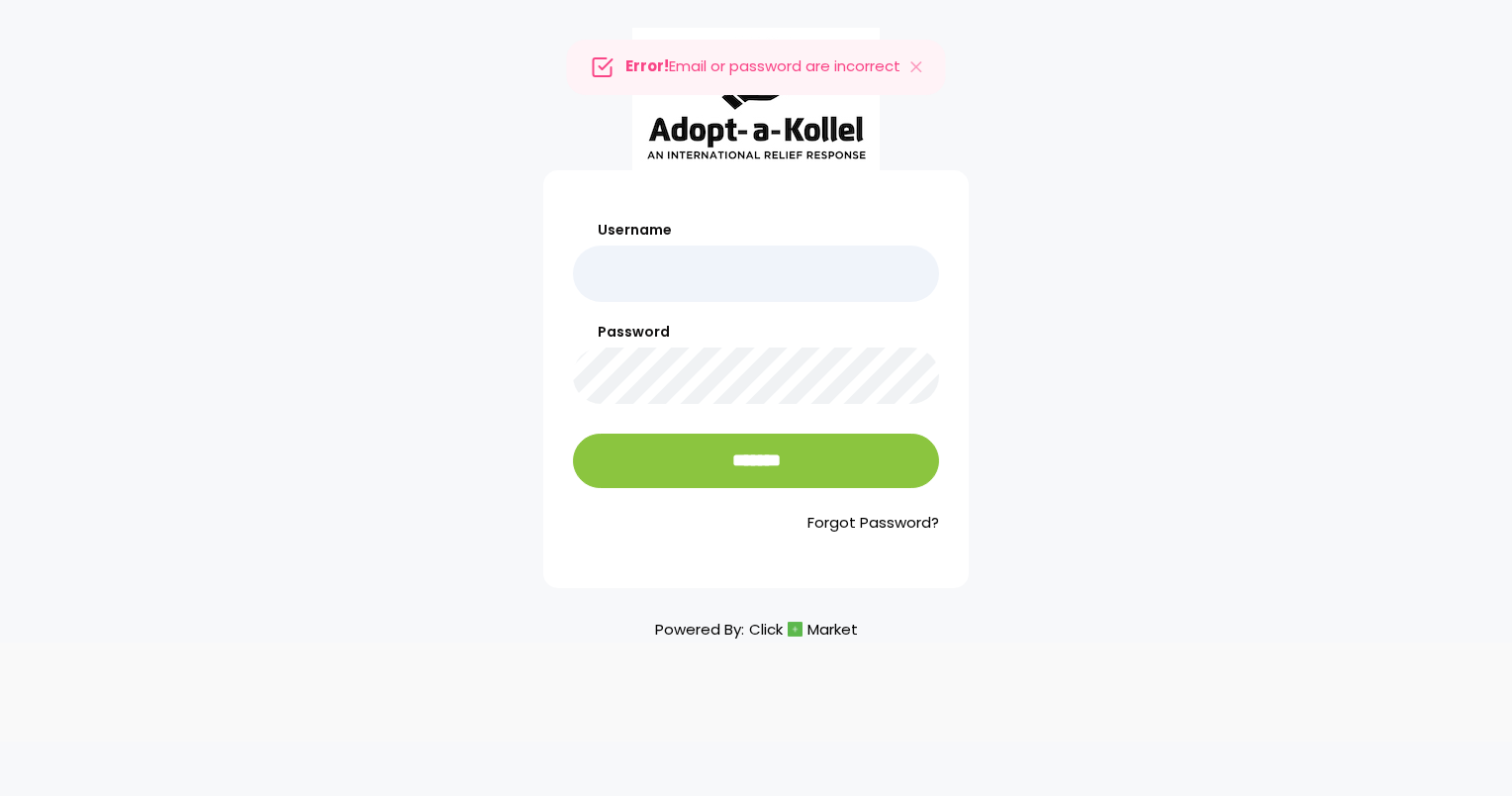 scroll, scrollTop: 0, scrollLeft: 0, axis: both 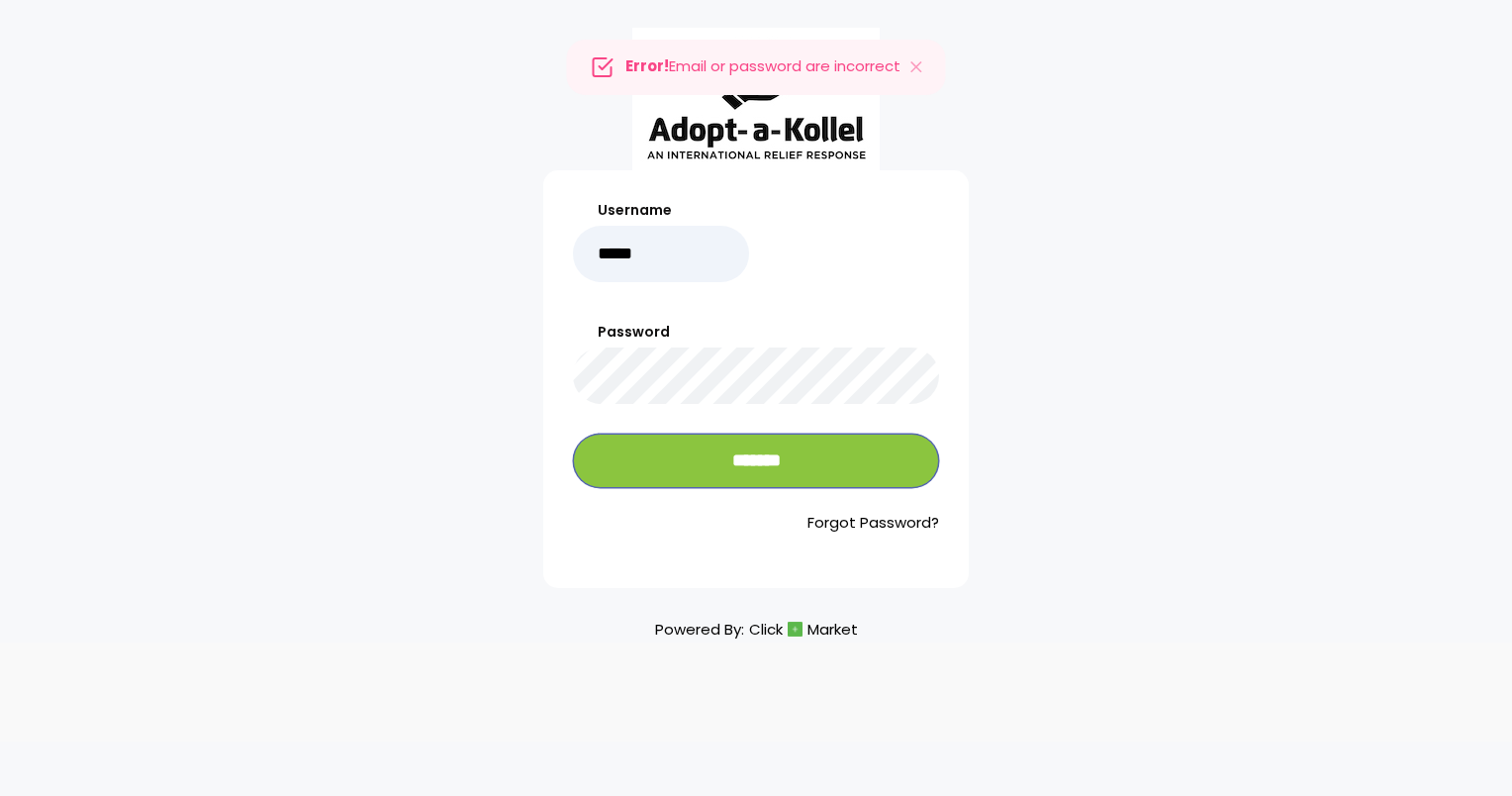 click on "*******" at bounding box center [756, 460] 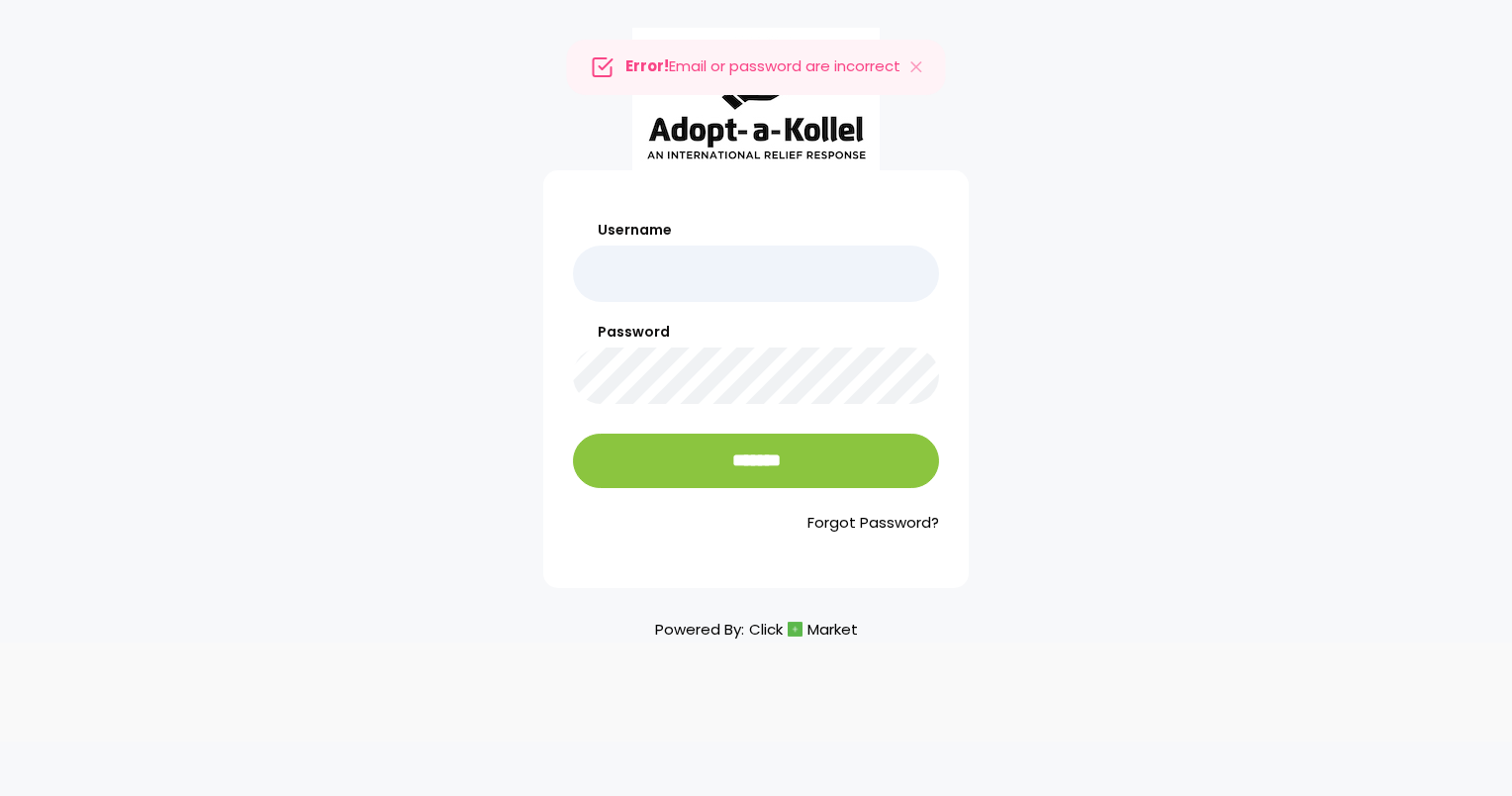 scroll, scrollTop: 0, scrollLeft: 0, axis: both 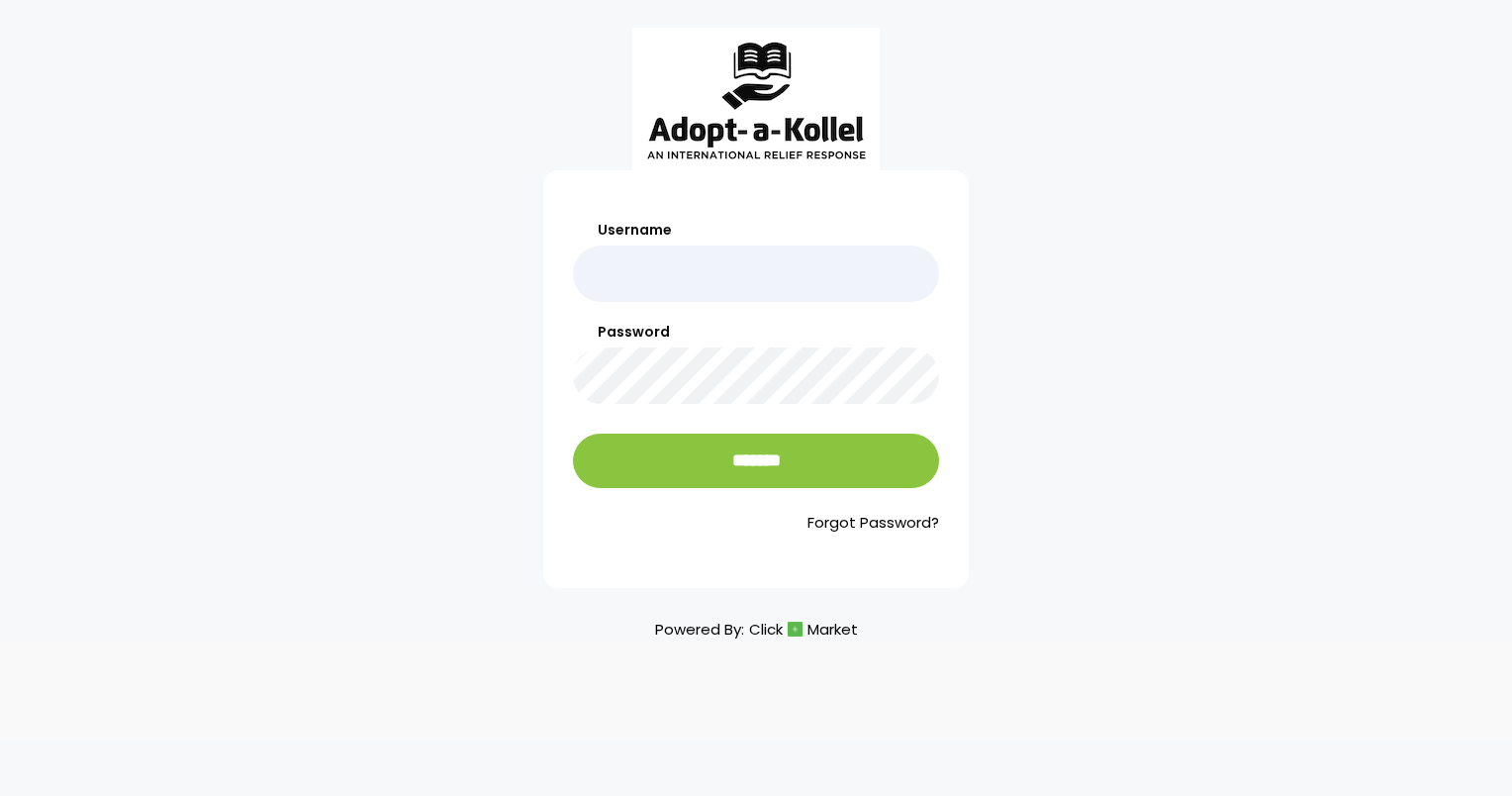 type on "*****" 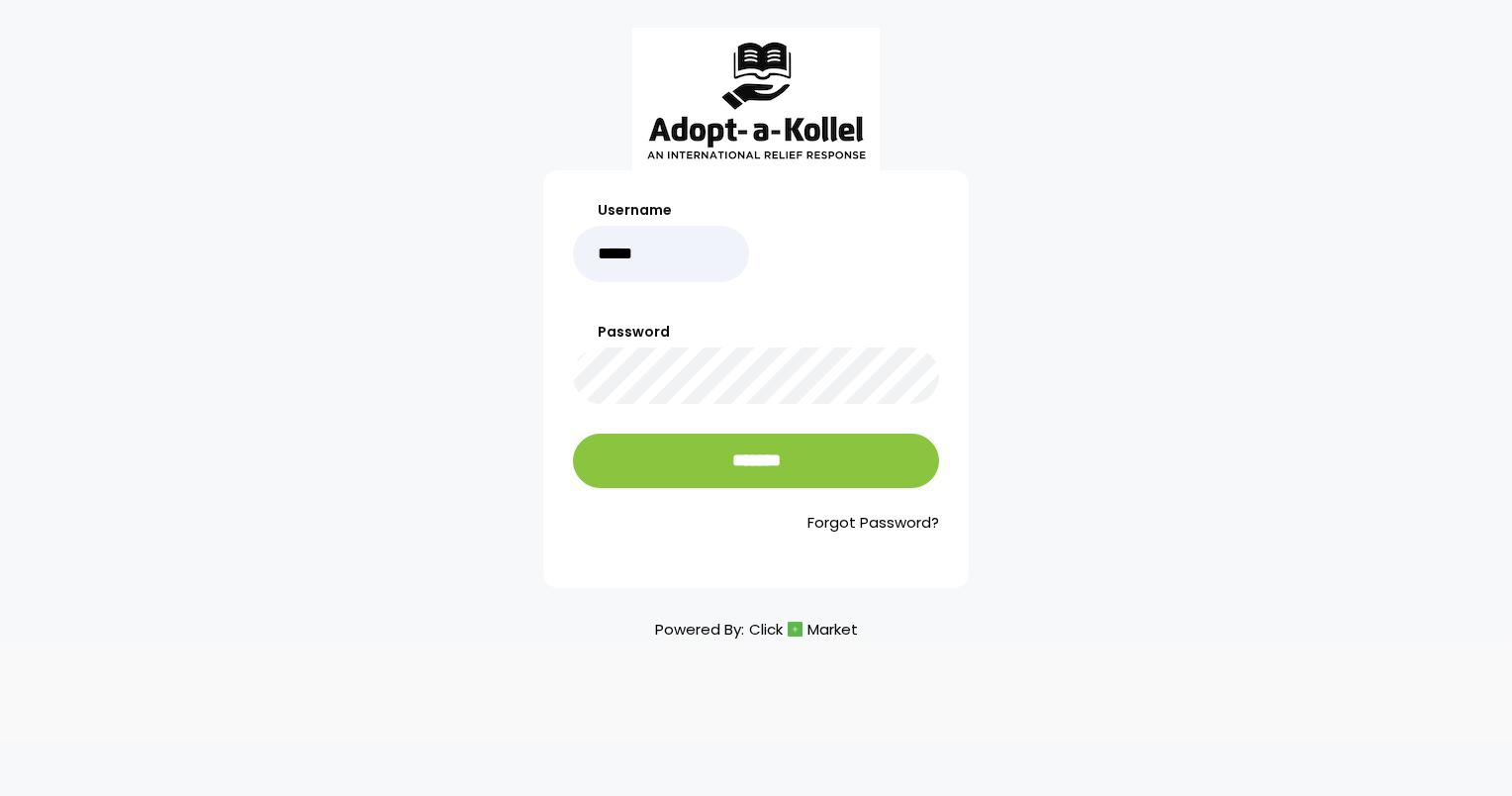 click on "Username
*****
Password
*******
Forgot Password?
Powered By:  Click Market
Powered By:  Click Market" at bounding box center [756, 398] 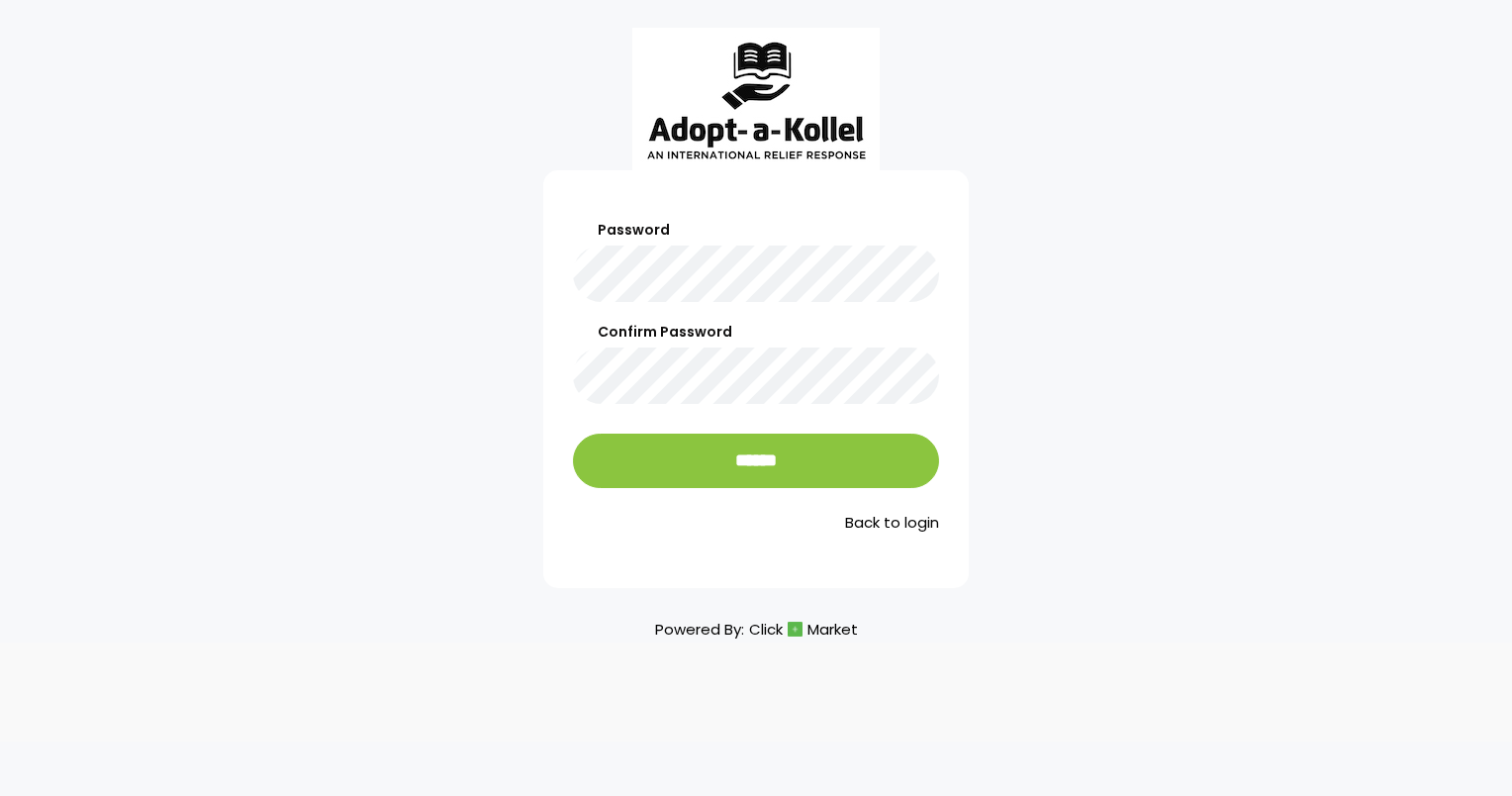 scroll, scrollTop: 0, scrollLeft: 0, axis: both 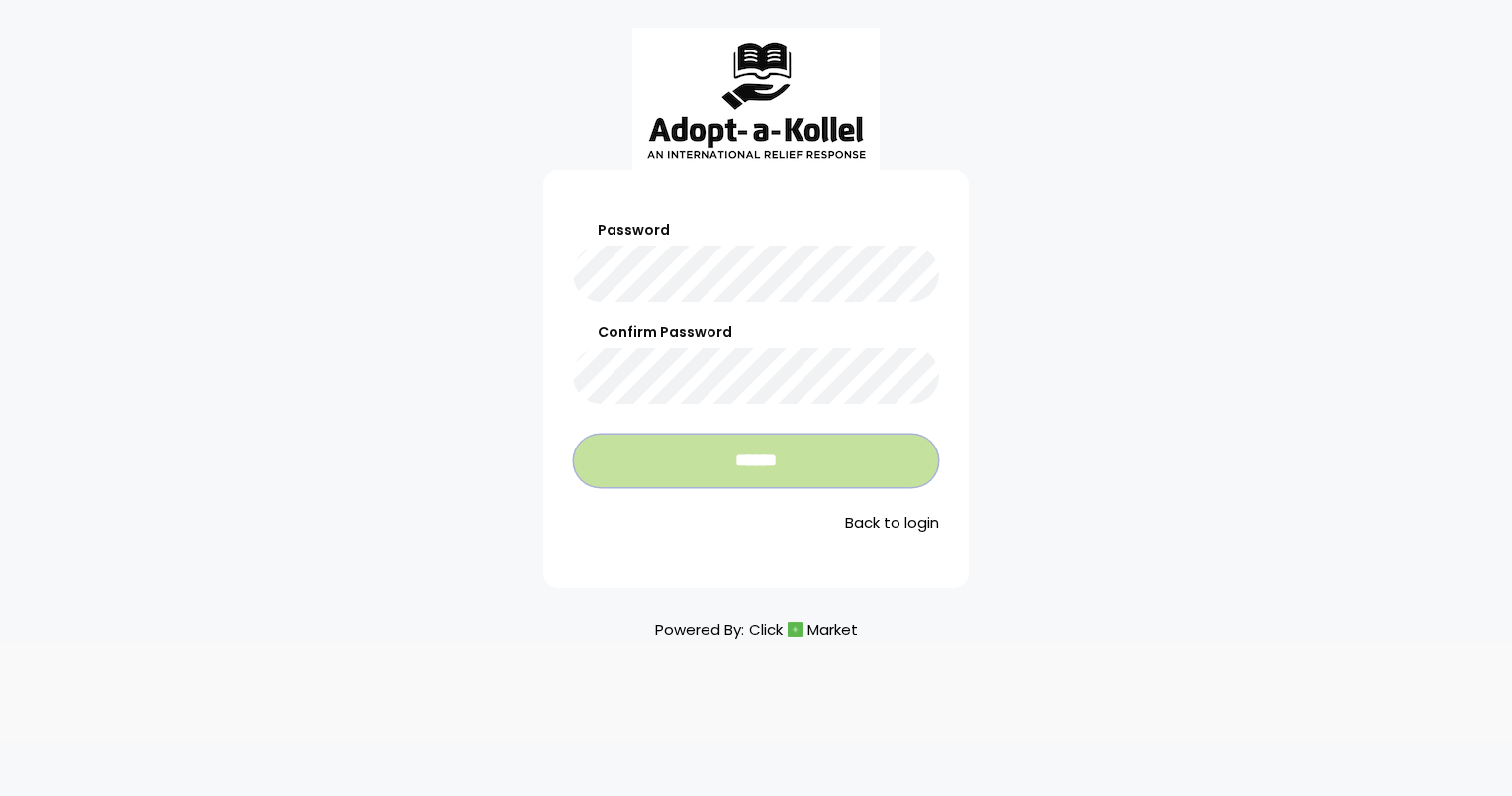 click on "******" at bounding box center [756, 460] 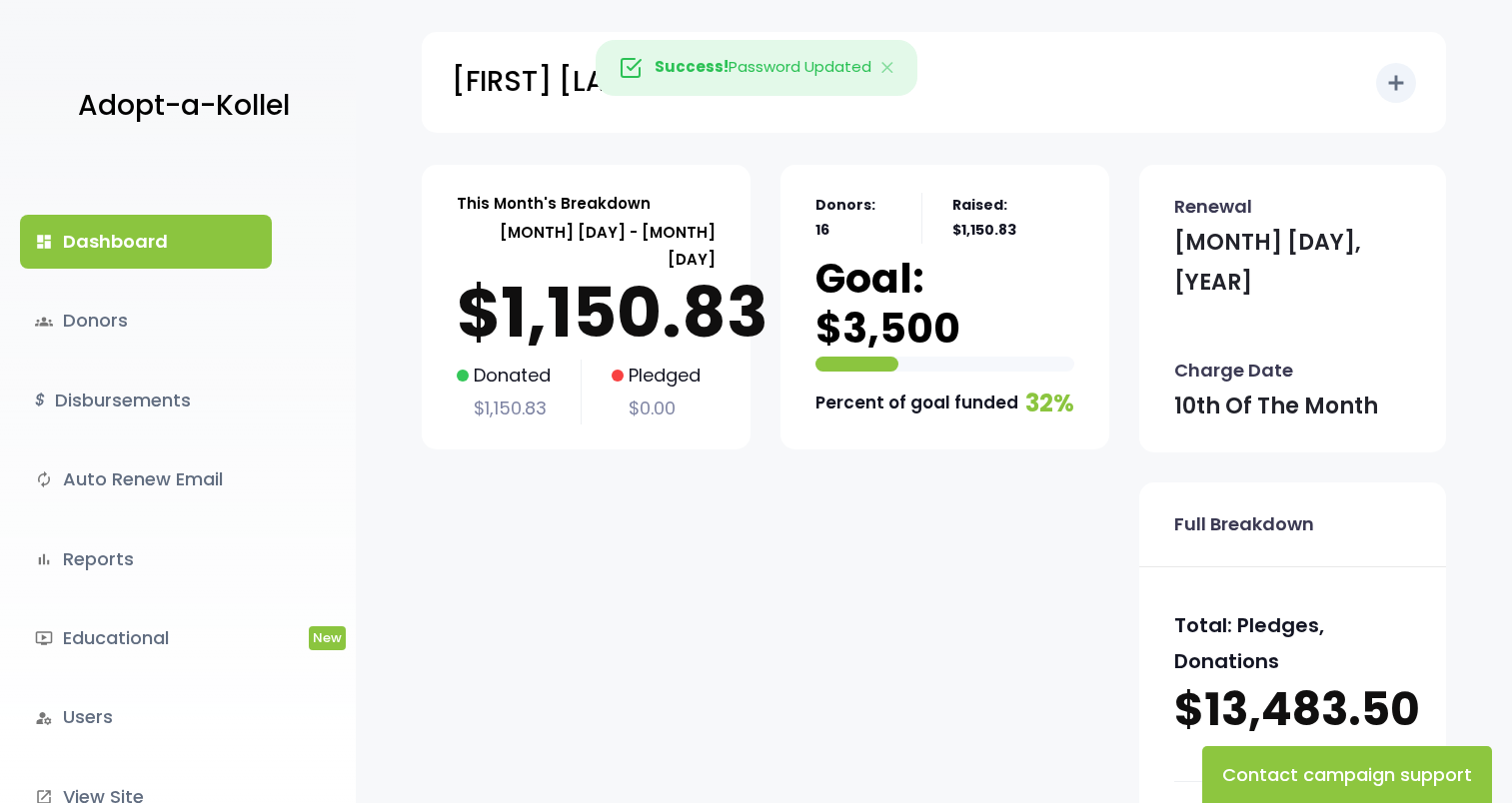scroll, scrollTop: 0, scrollLeft: 0, axis: both 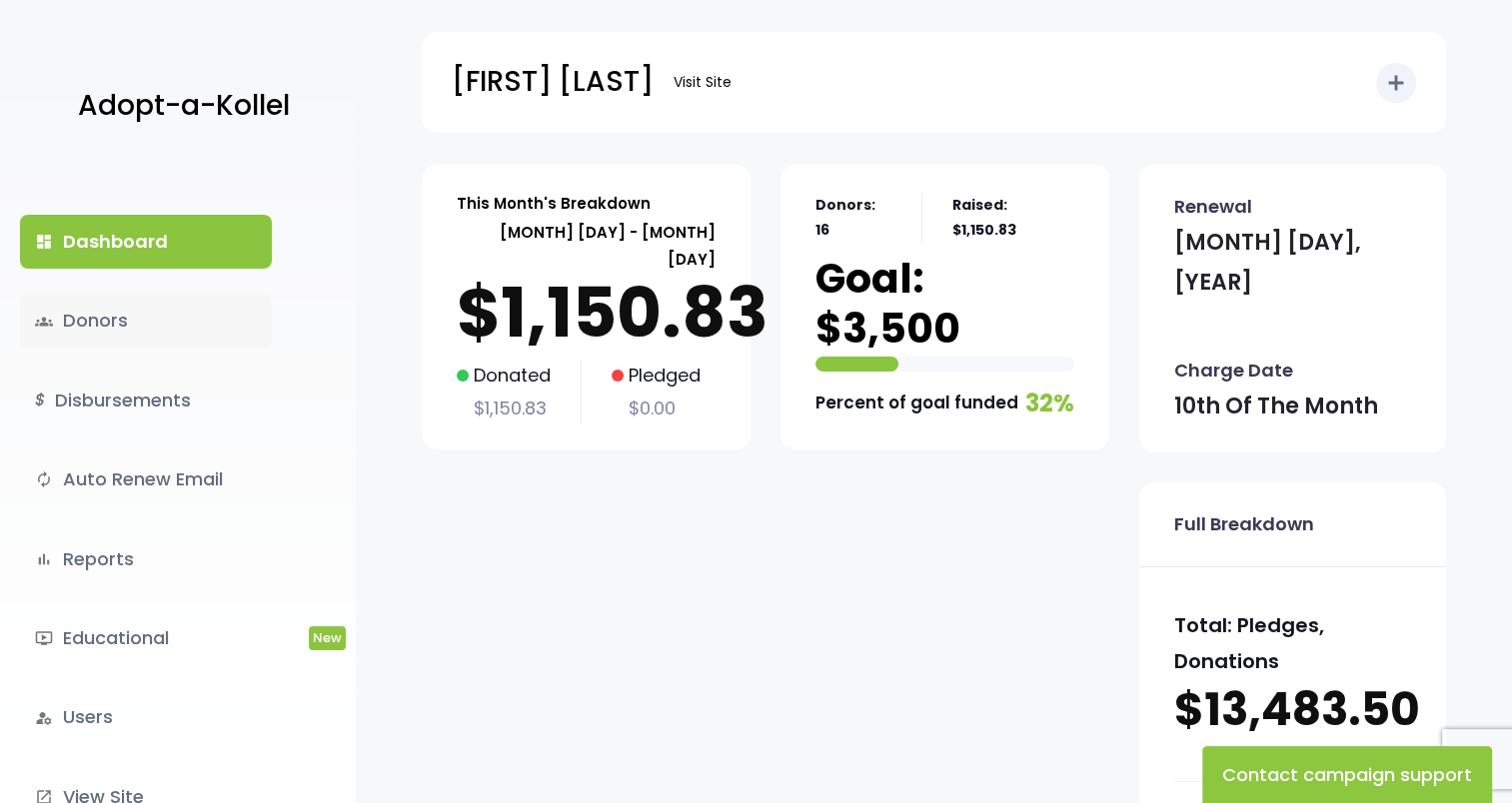 click on "groups Donors" at bounding box center [146, 321] 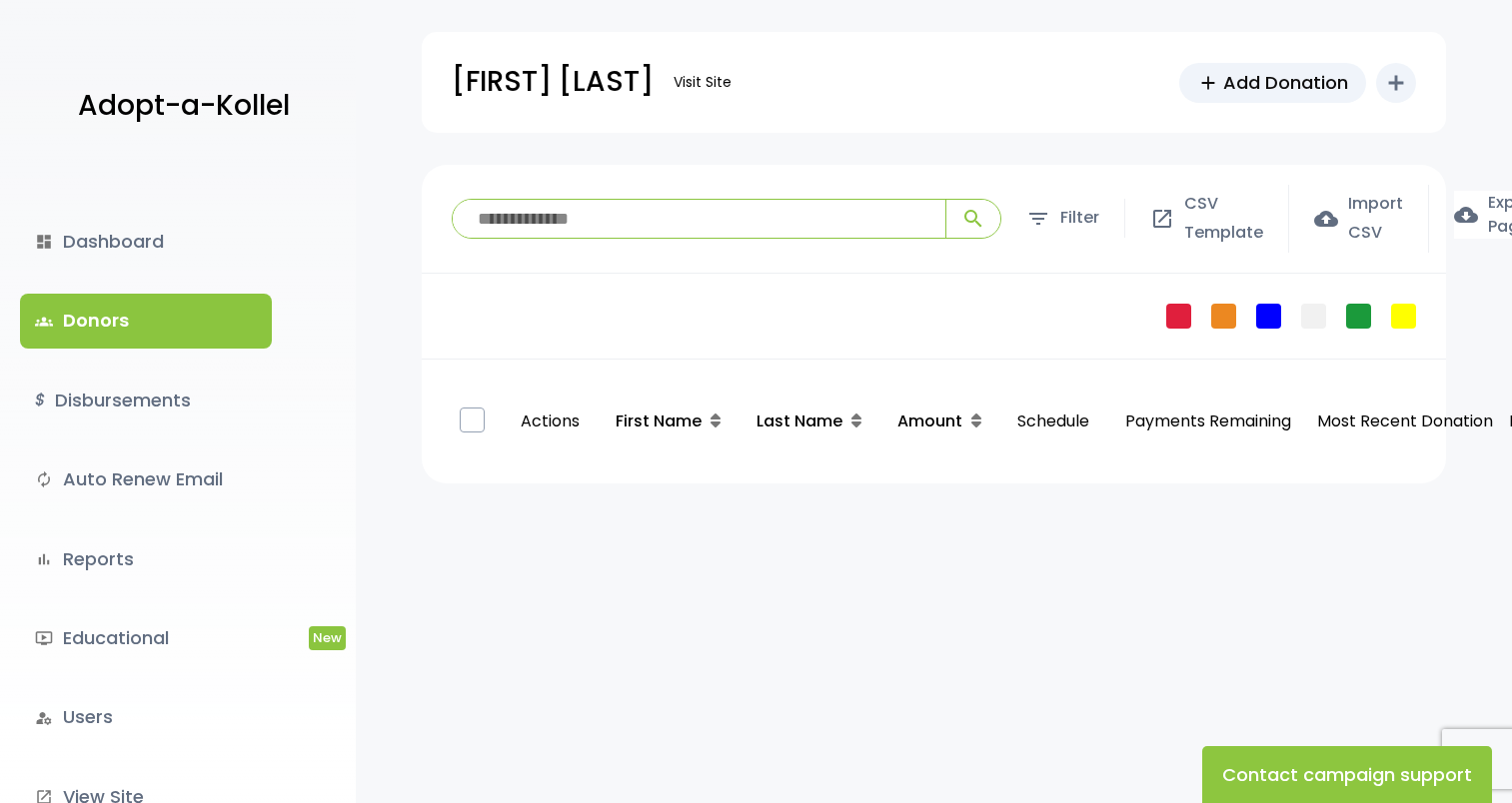 scroll, scrollTop: 0, scrollLeft: 0, axis: both 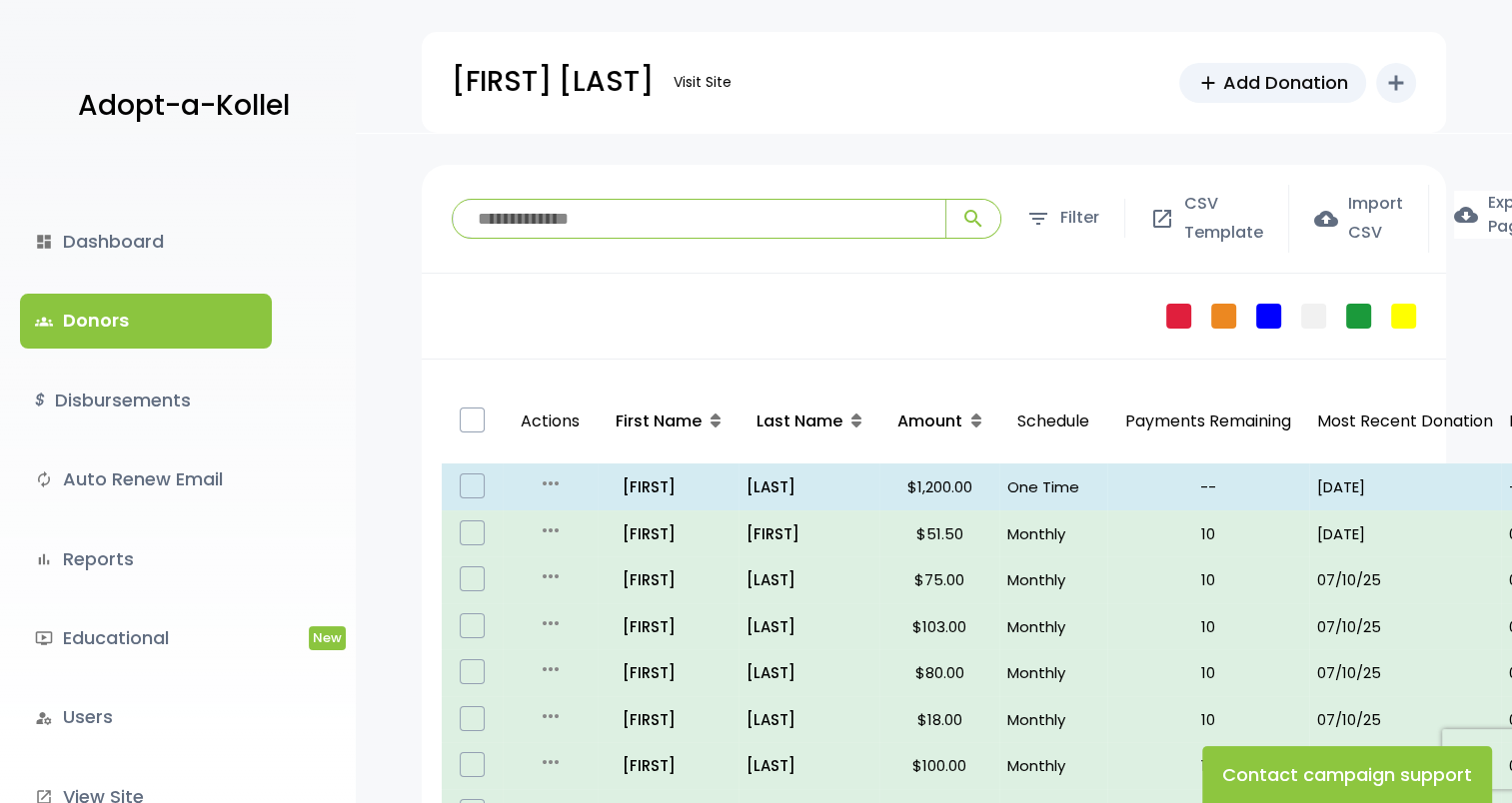 click at bounding box center (699, 219) 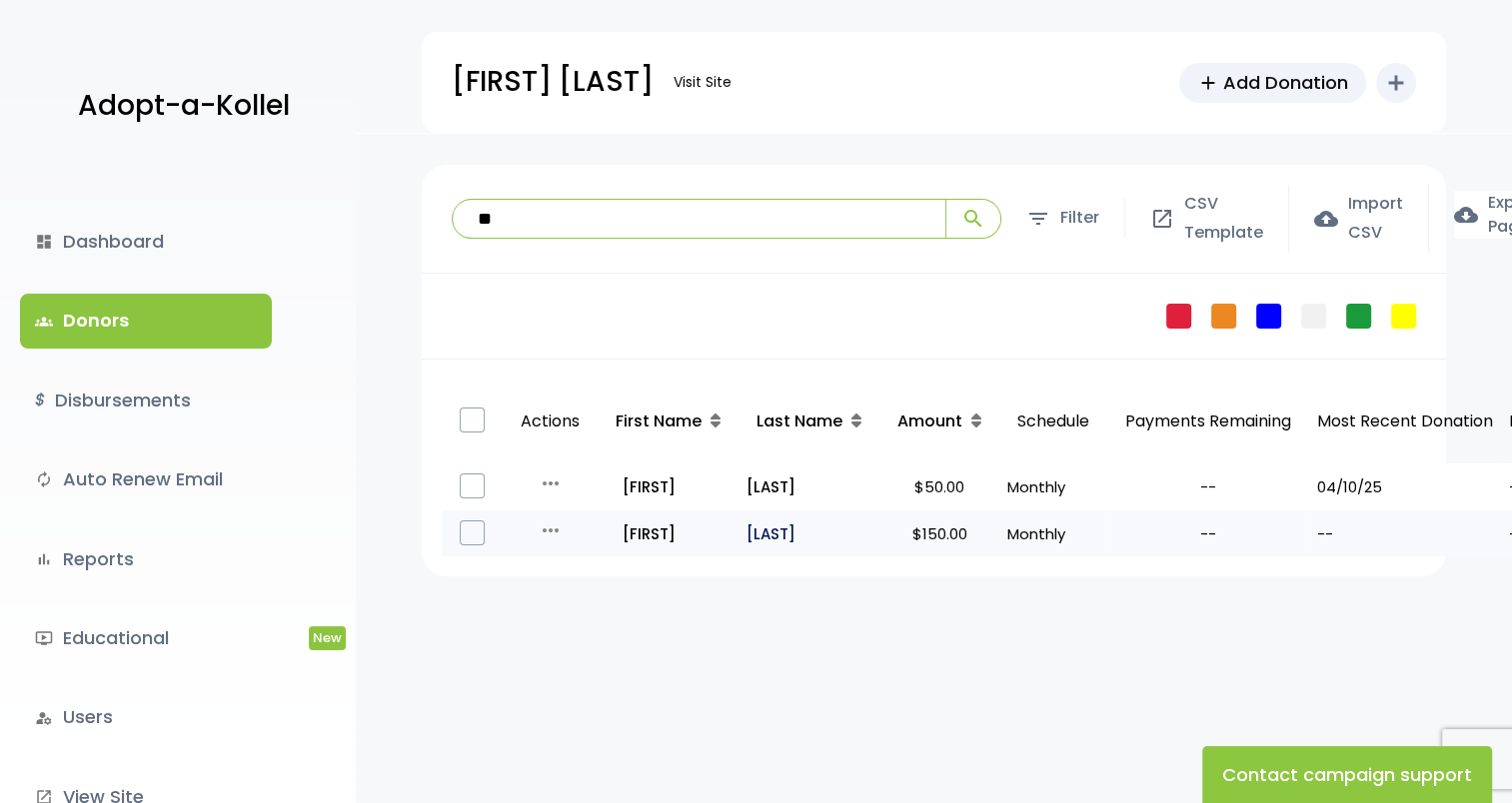 type on "**" 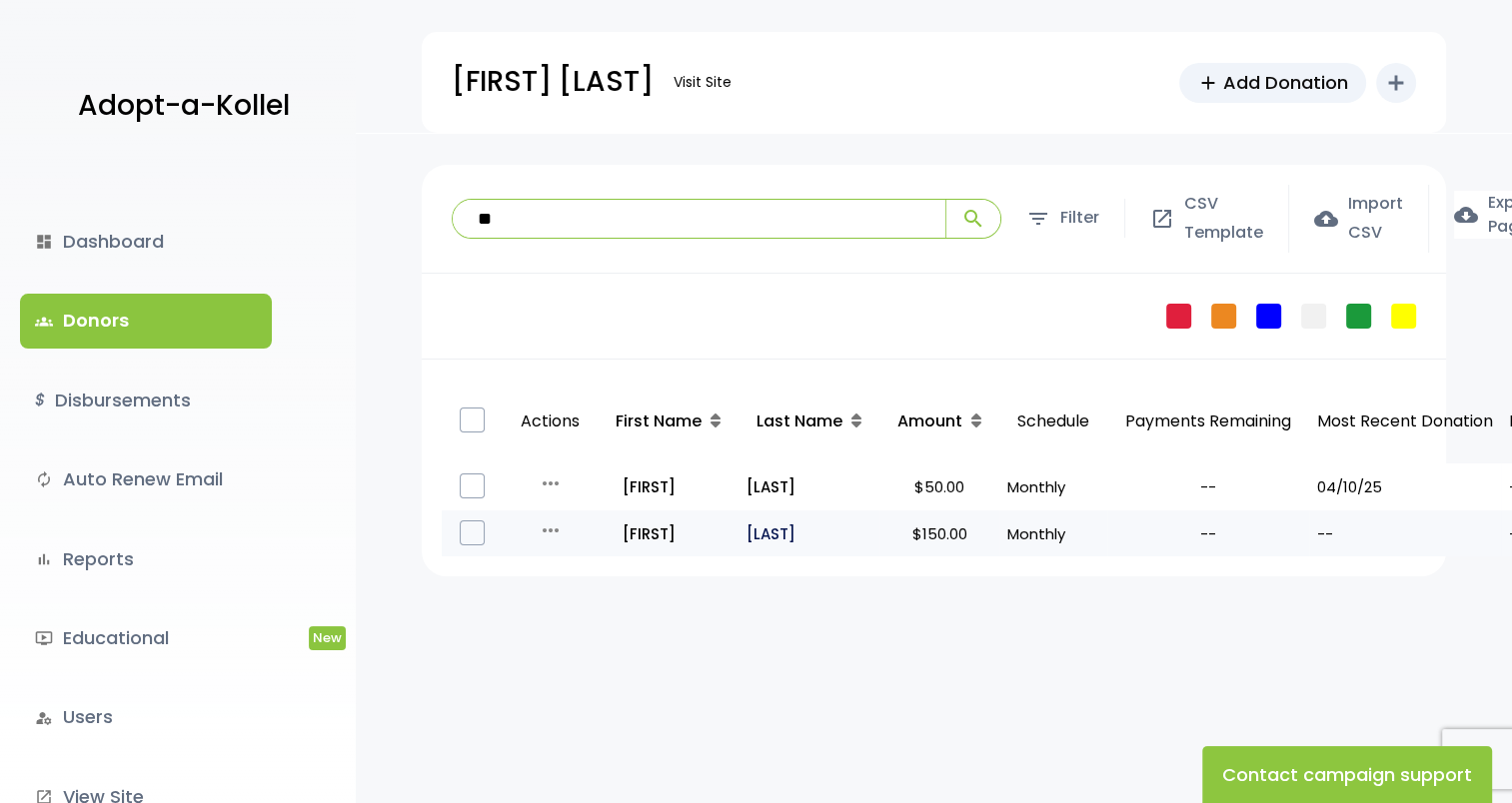 click on "[LAST]" at bounding box center [808, 533] 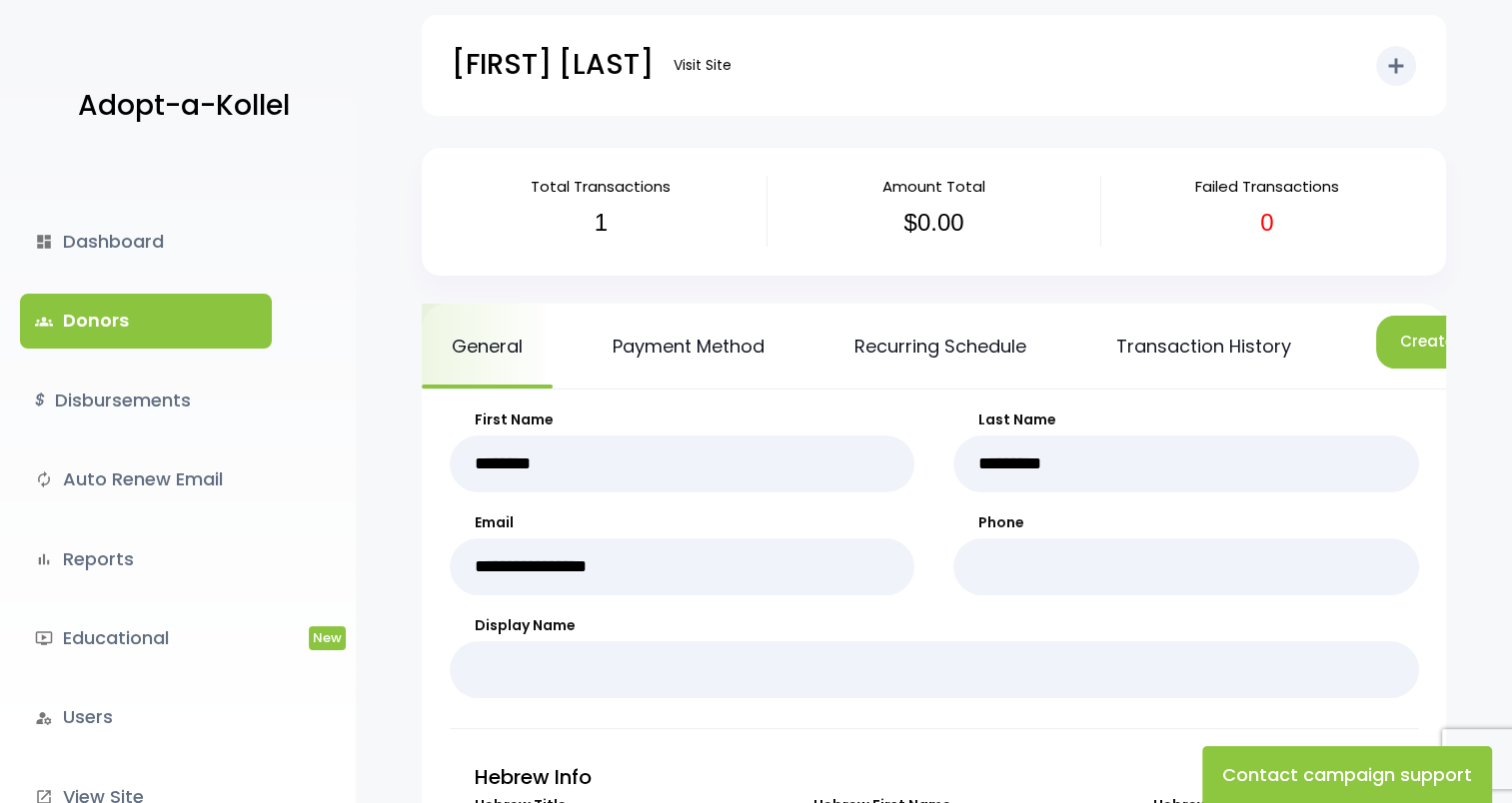 scroll, scrollTop: 0, scrollLeft: 0, axis: both 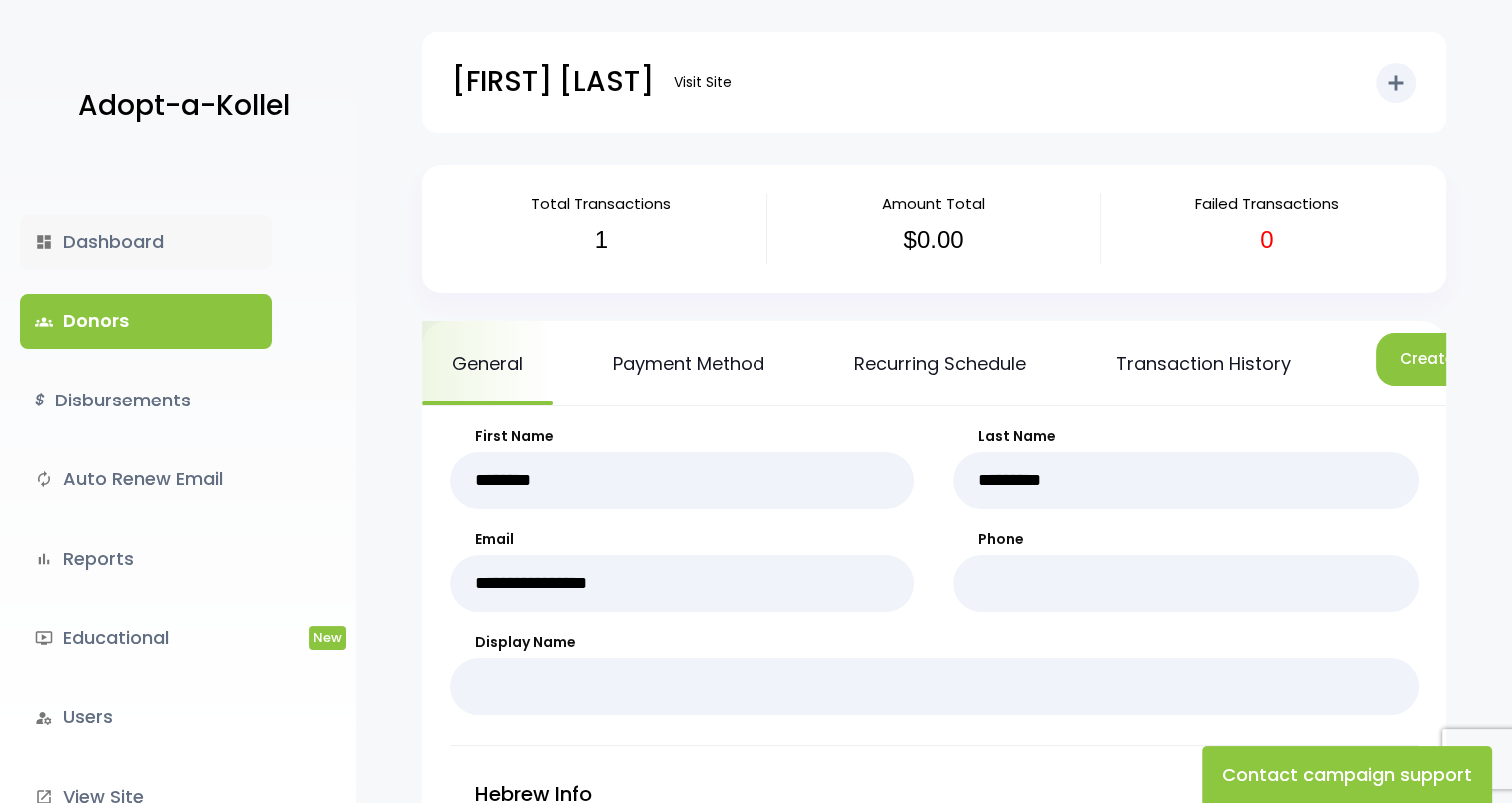 click on "dashboard Dashboard" at bounding box center (146, 242) 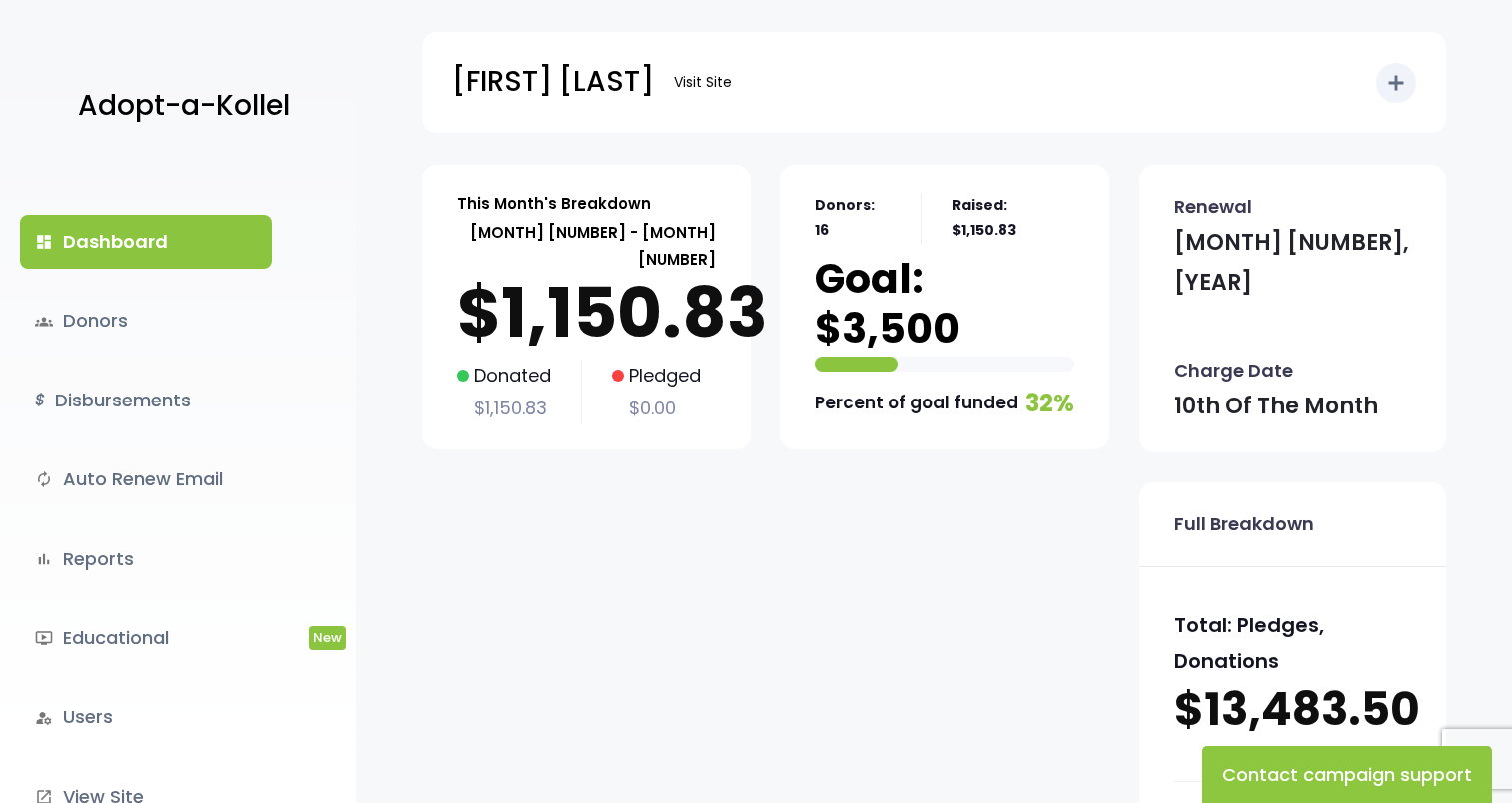 scroll, scrollTop: 0, scrollLeft: 0, axis: both 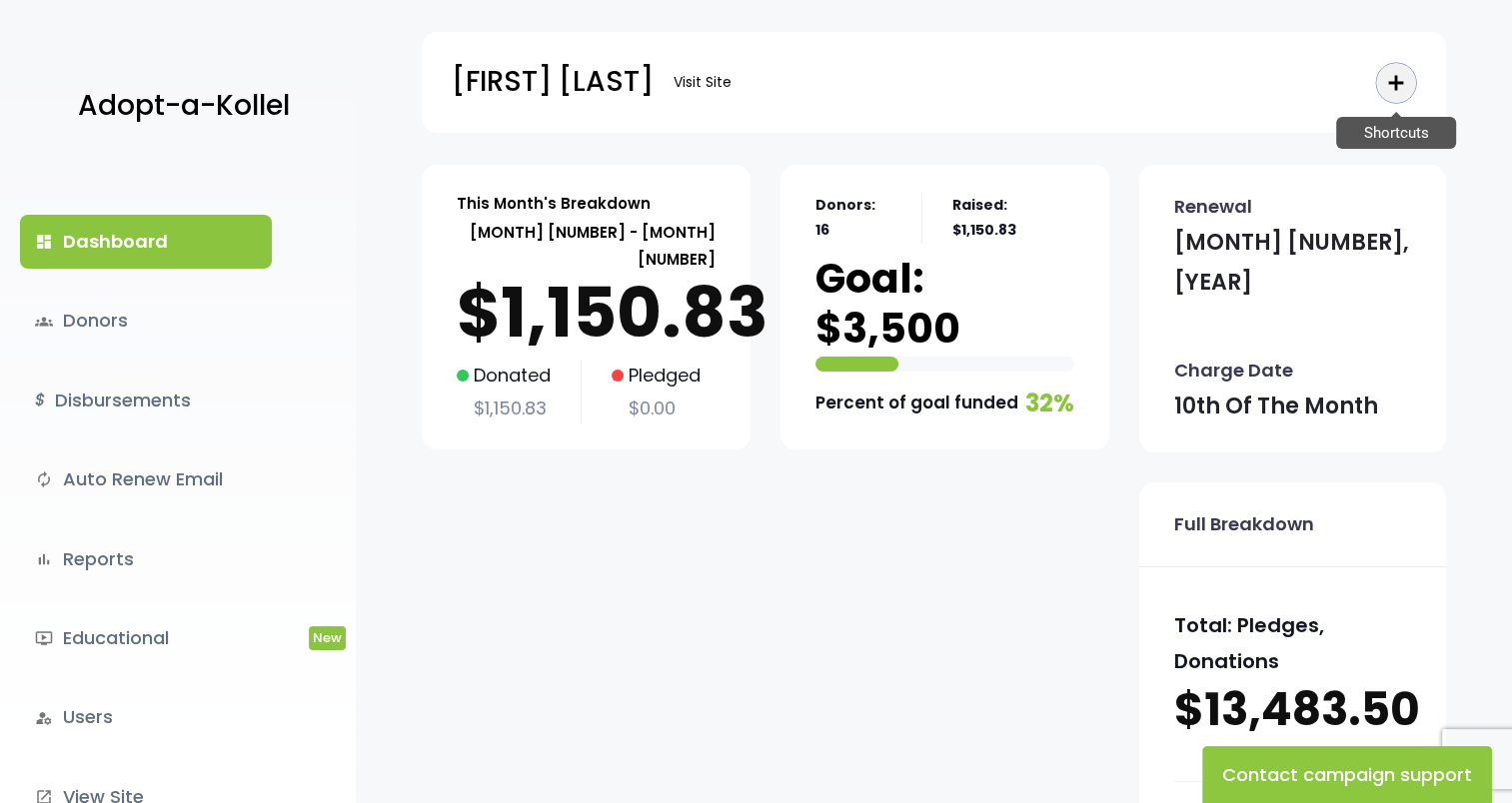 click on "add" at bounding box center [1396, 83] 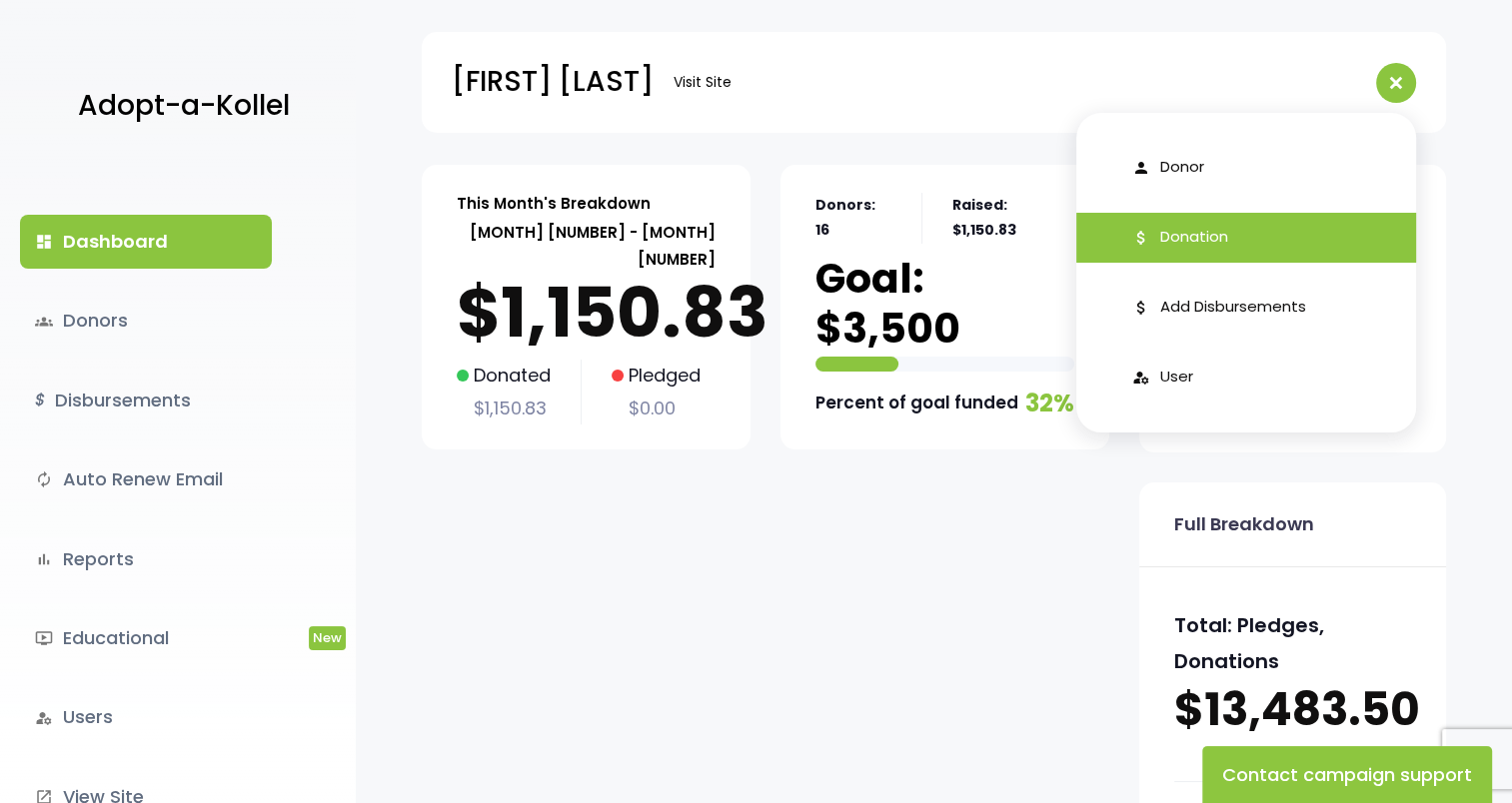 click on "Donation" at bounding box center [1194, 237] 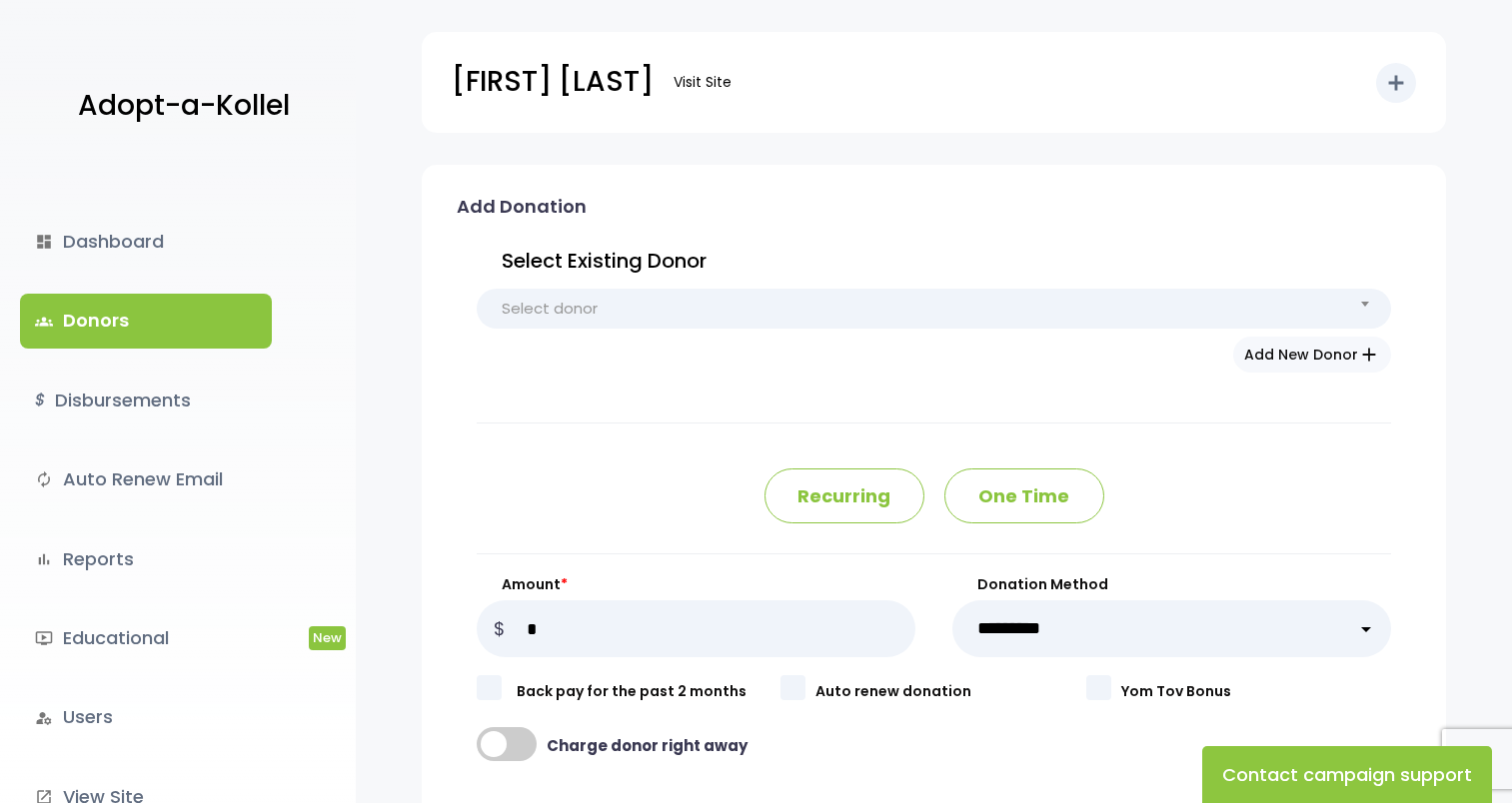 scroll, scrollTop: 0, scrollLeft: 0, axis: both 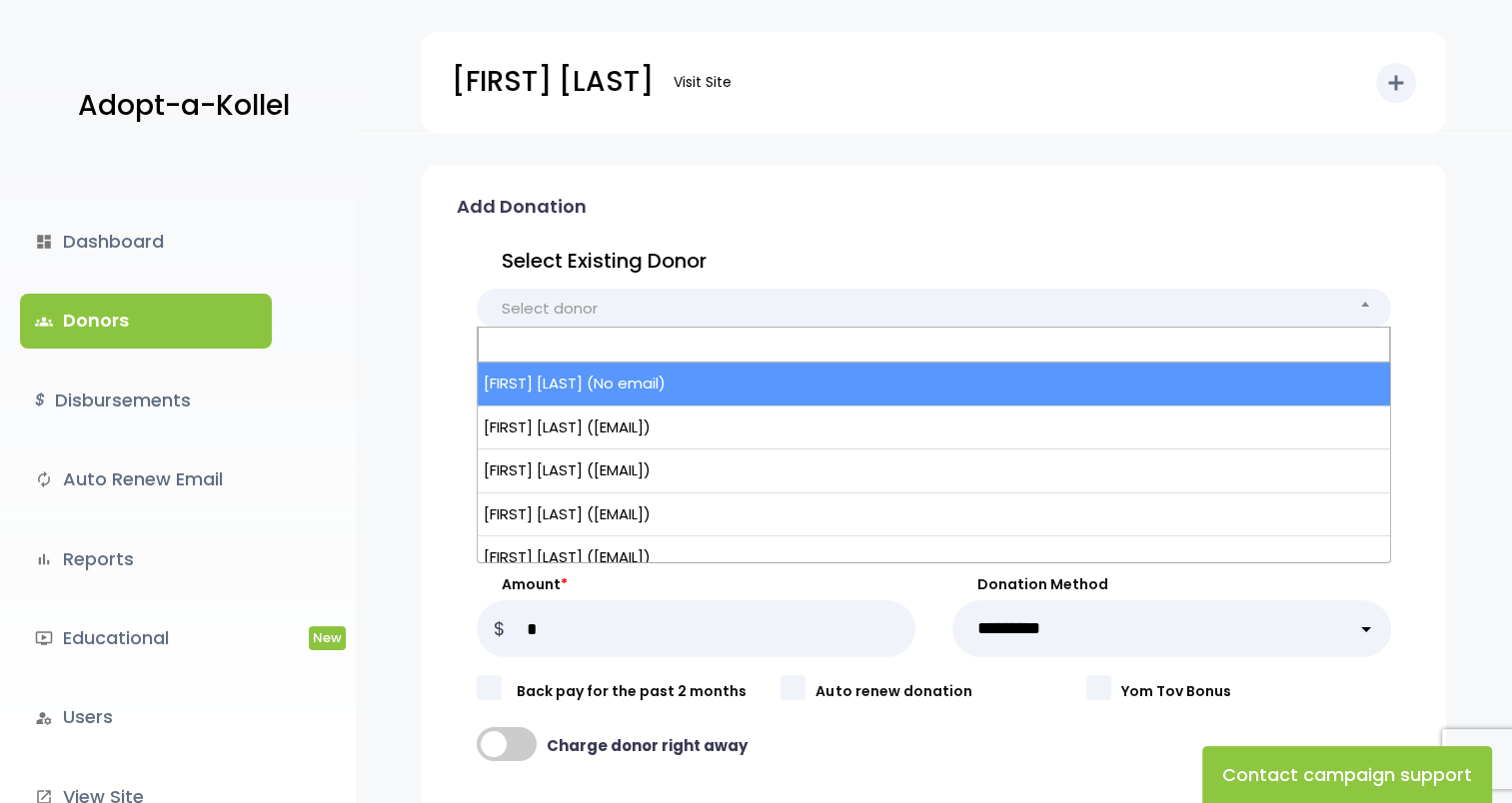 click on "Select donor" at bounding box center (933, 309) 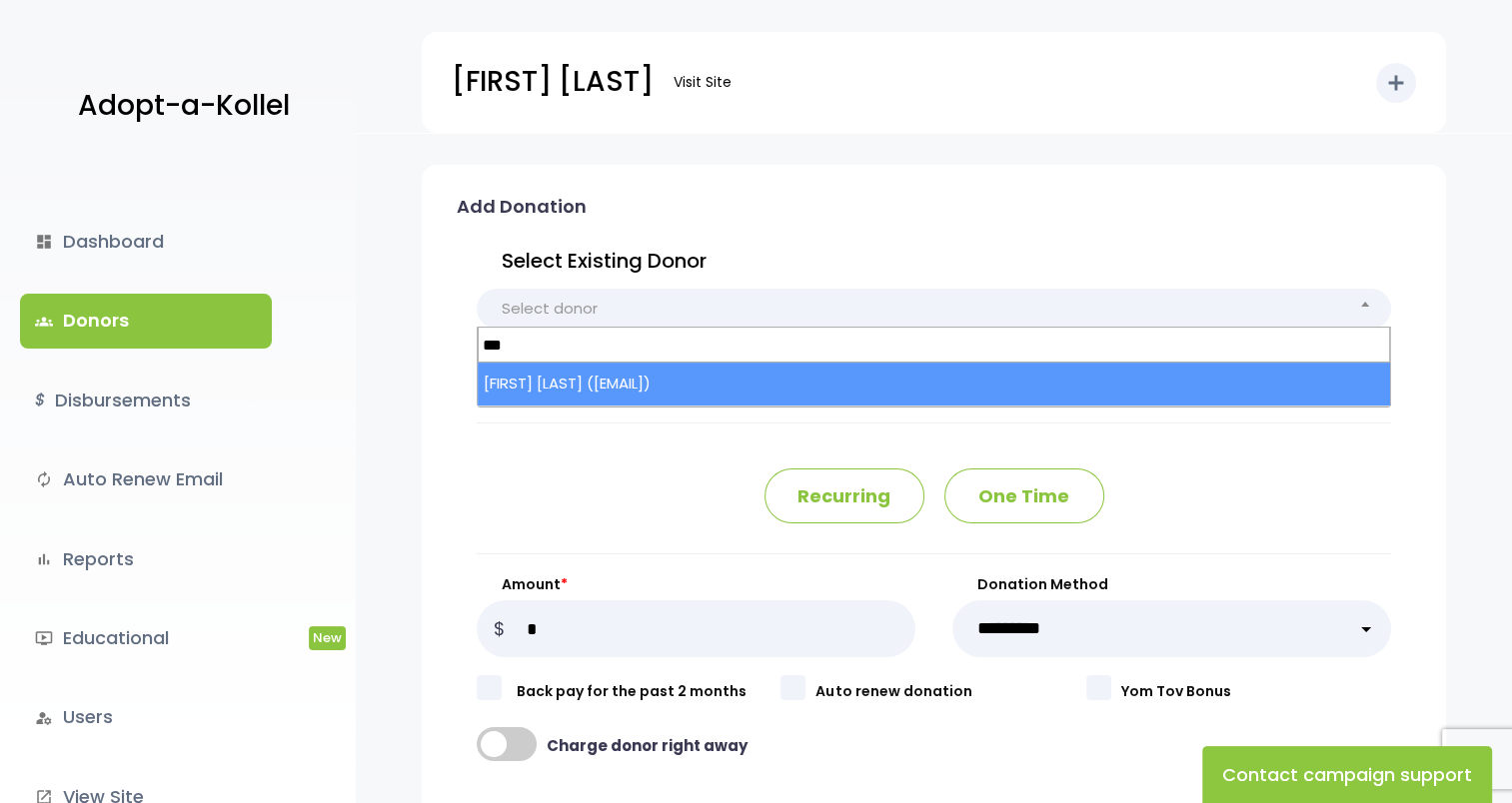 type on "***" 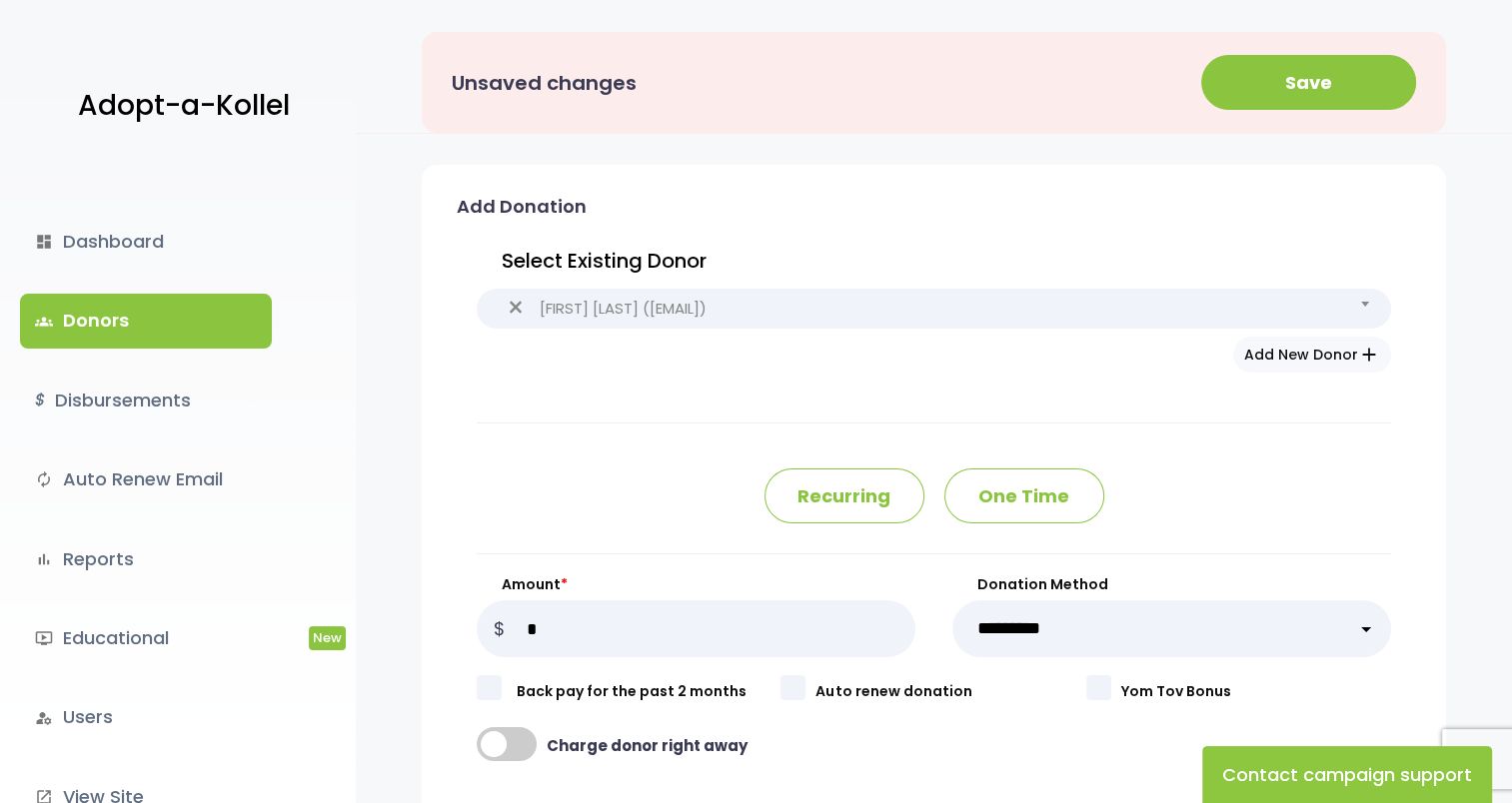 type on "********" 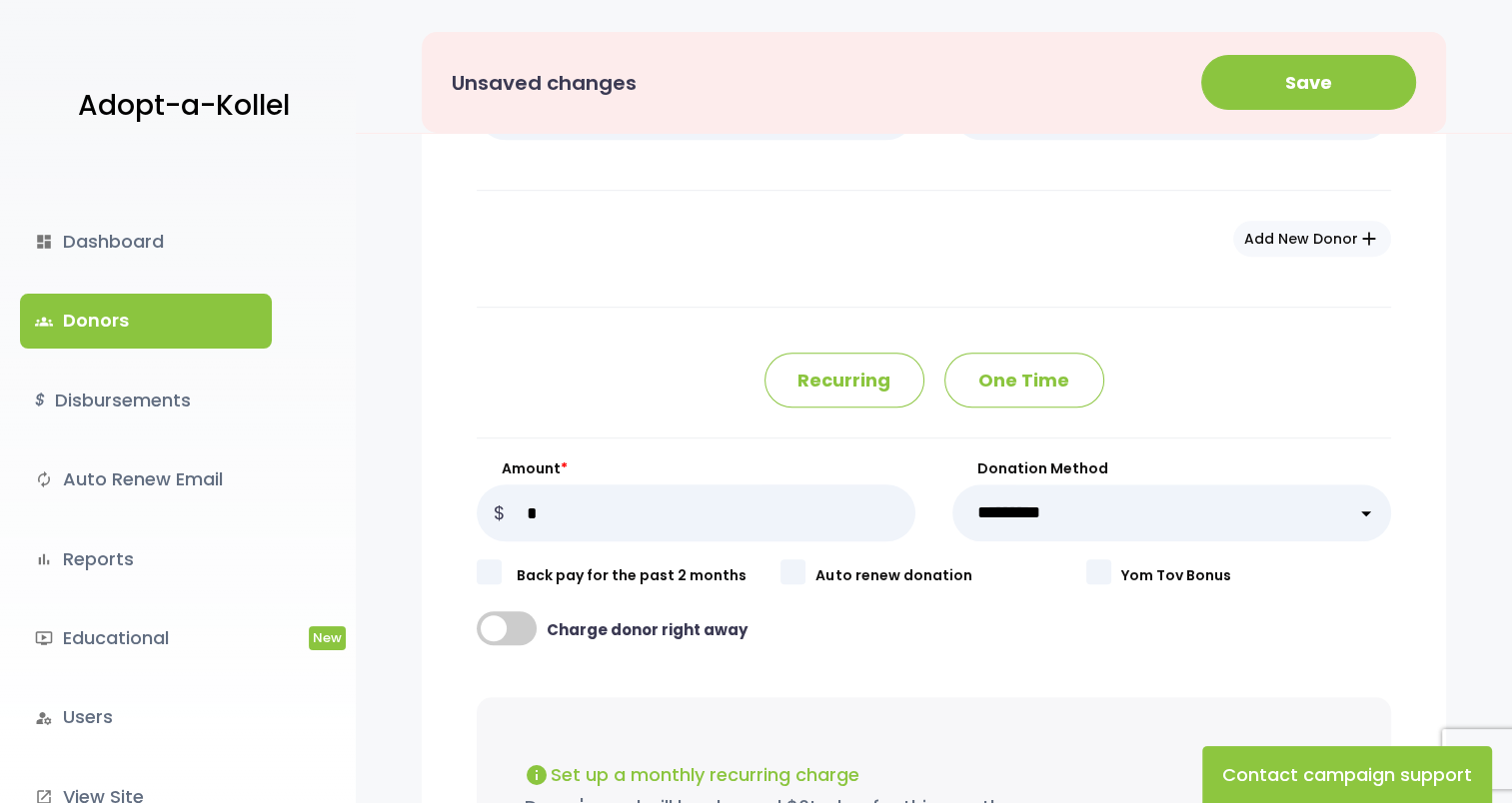 scroll, scrollTop: 1099, scrollLeft: 0, axis: vertical 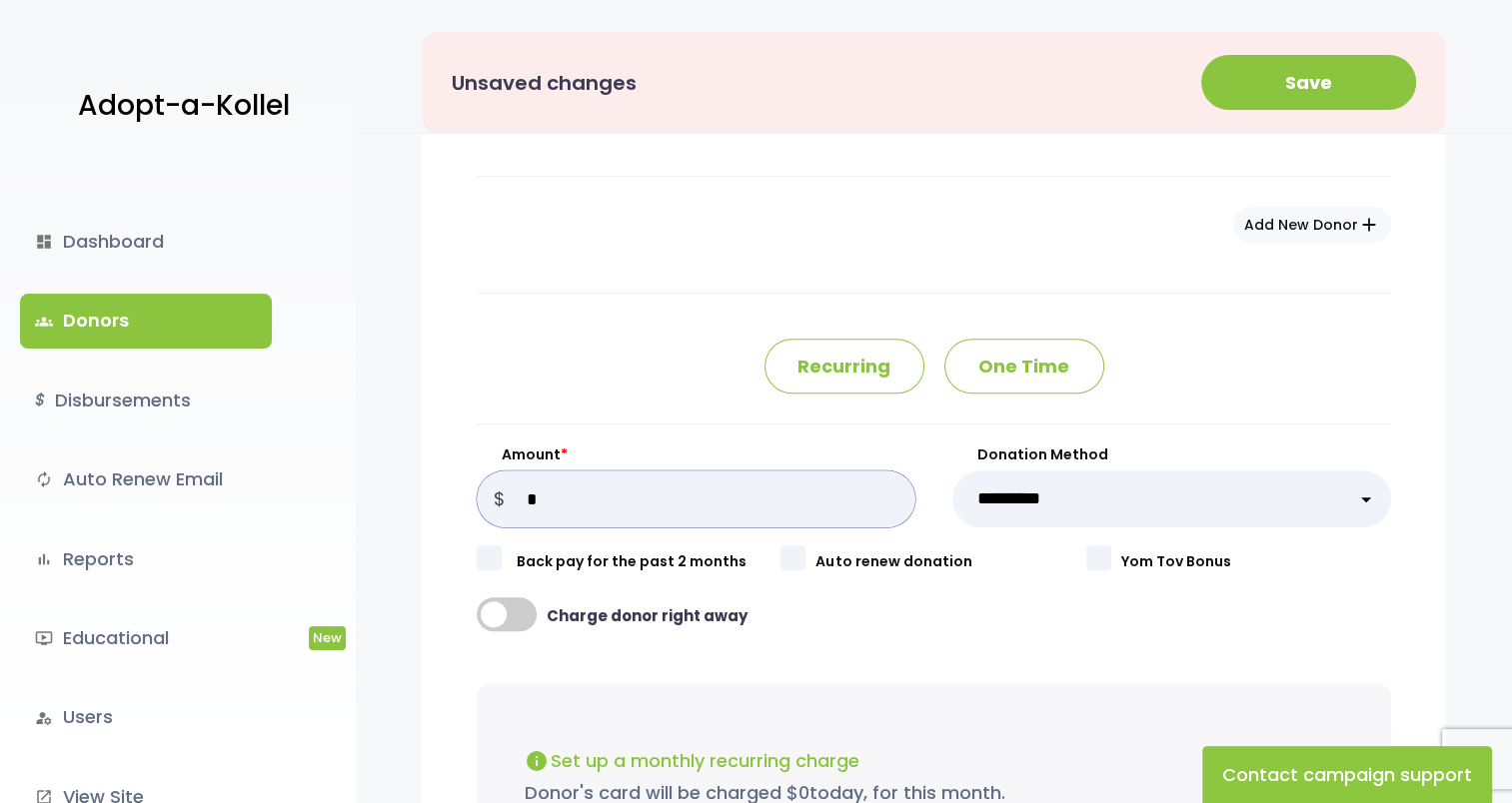 click on "Amount  *" at bounding box center (696, 498) 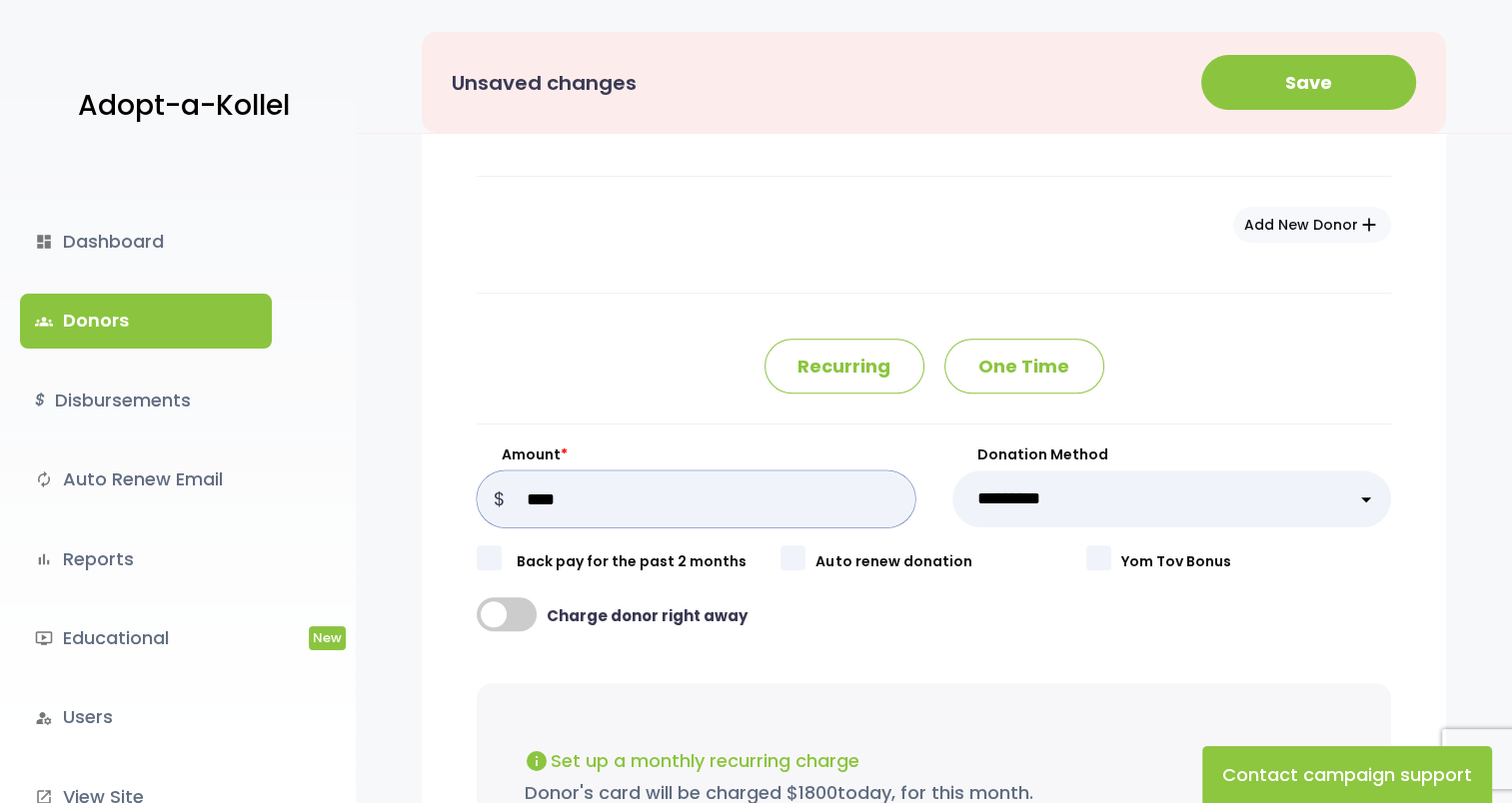 type on "****" 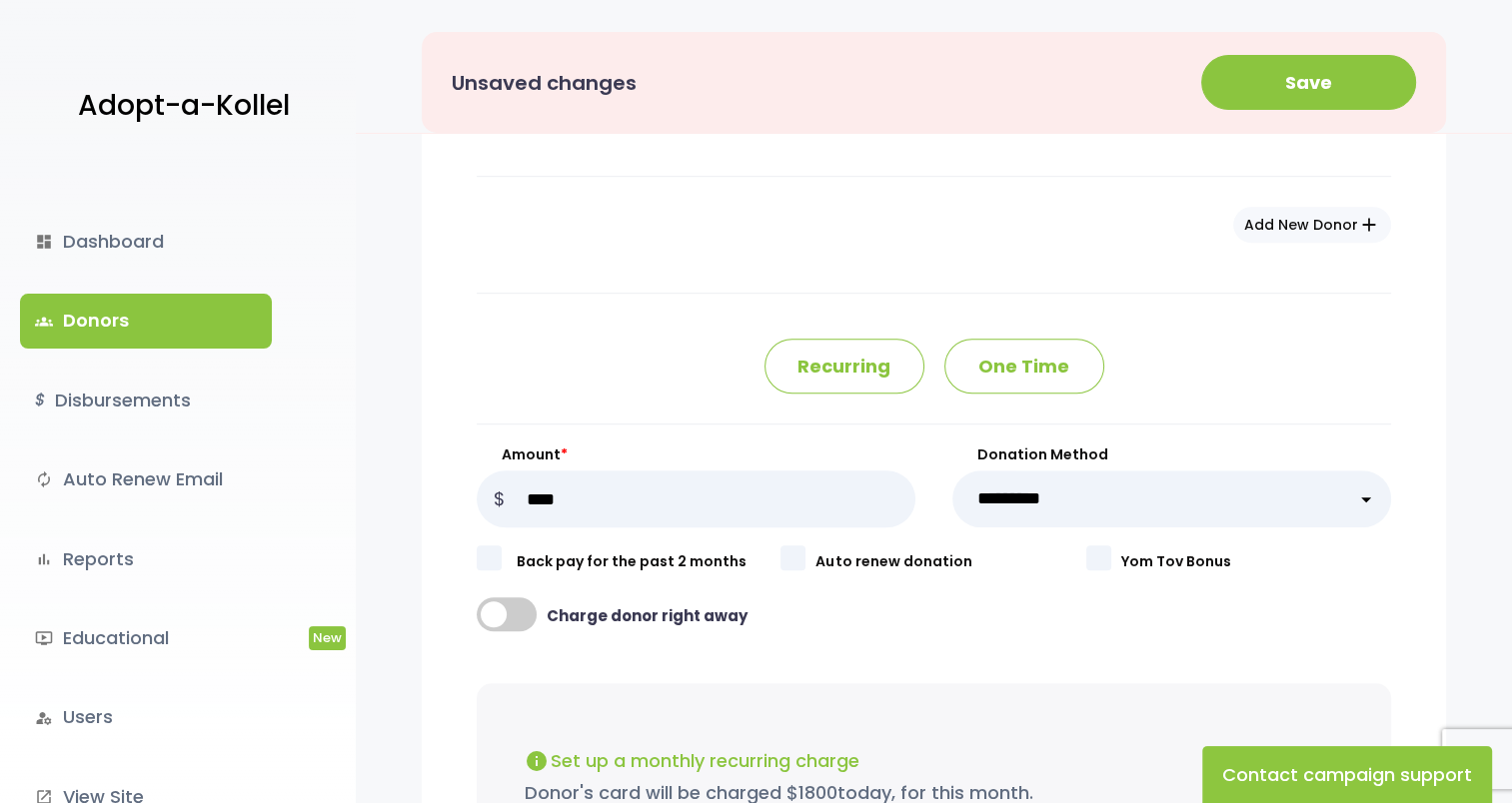 click on "**********" at bounding box center (1171, 498) 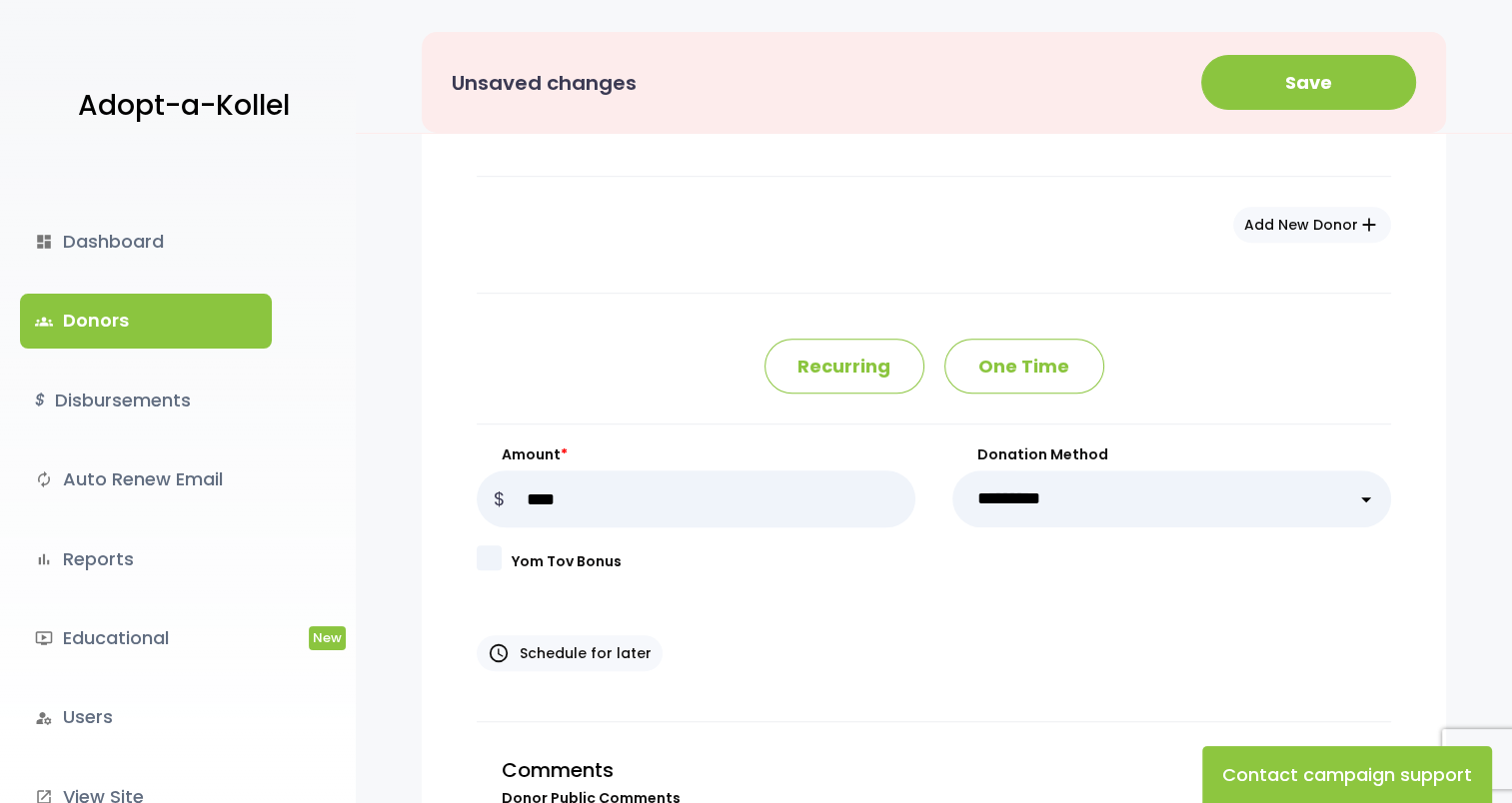 click on "**********" at bounding box center (1171, 498) 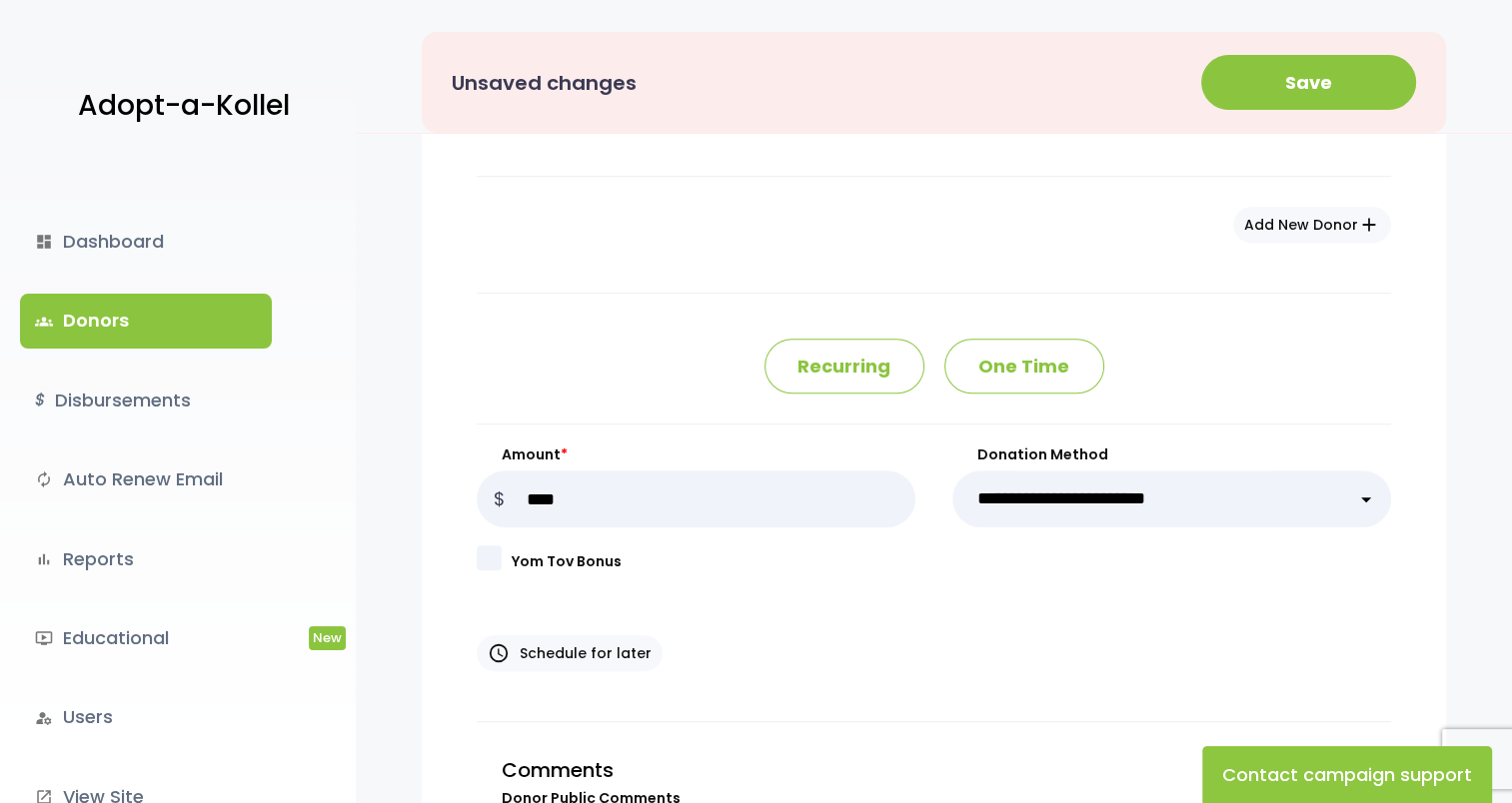 click on "**********" at bounding box center (1171, 498) 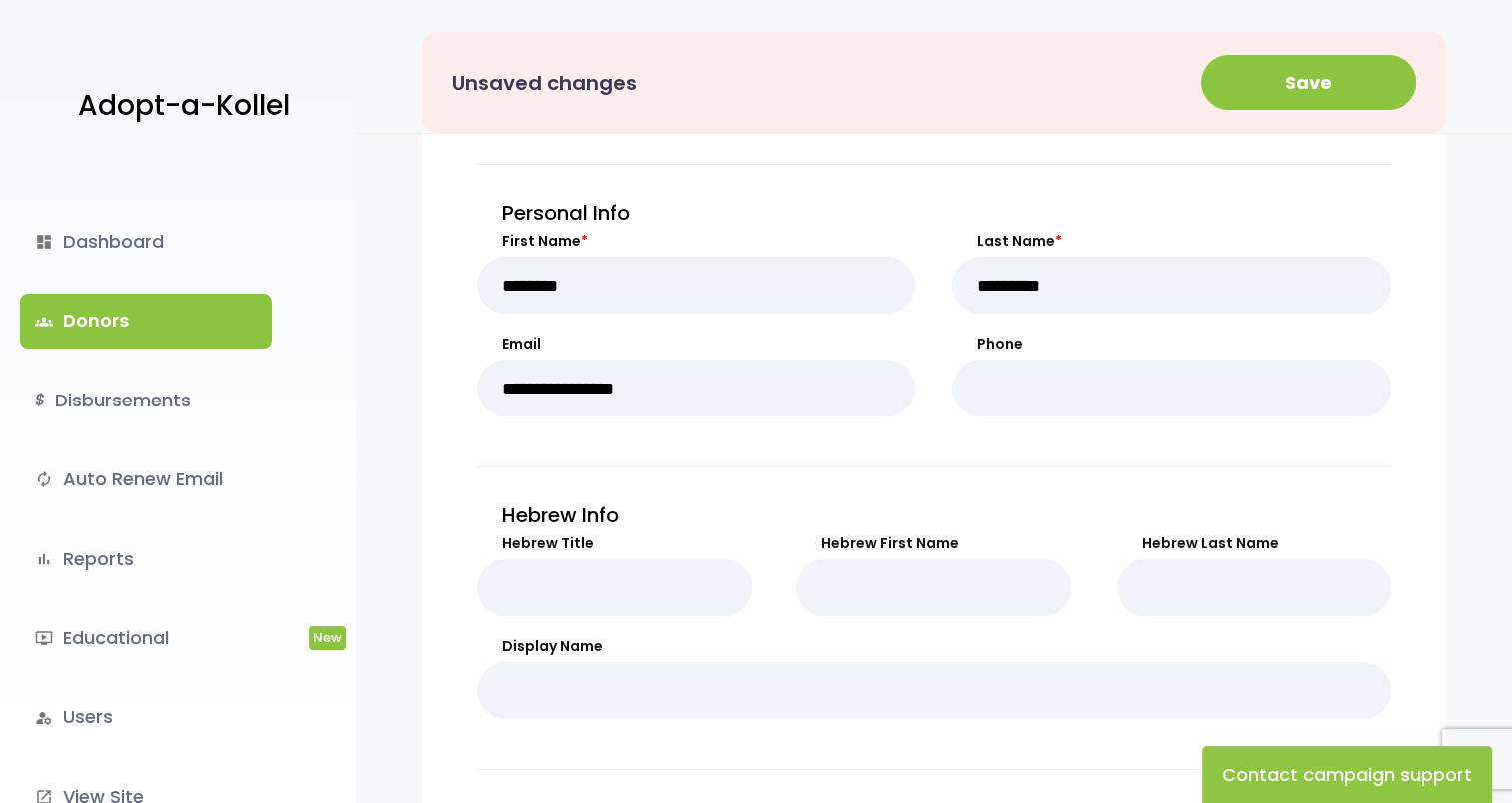 scroll, scrollTop: 200, scrollLeft: 0, axis: vertical 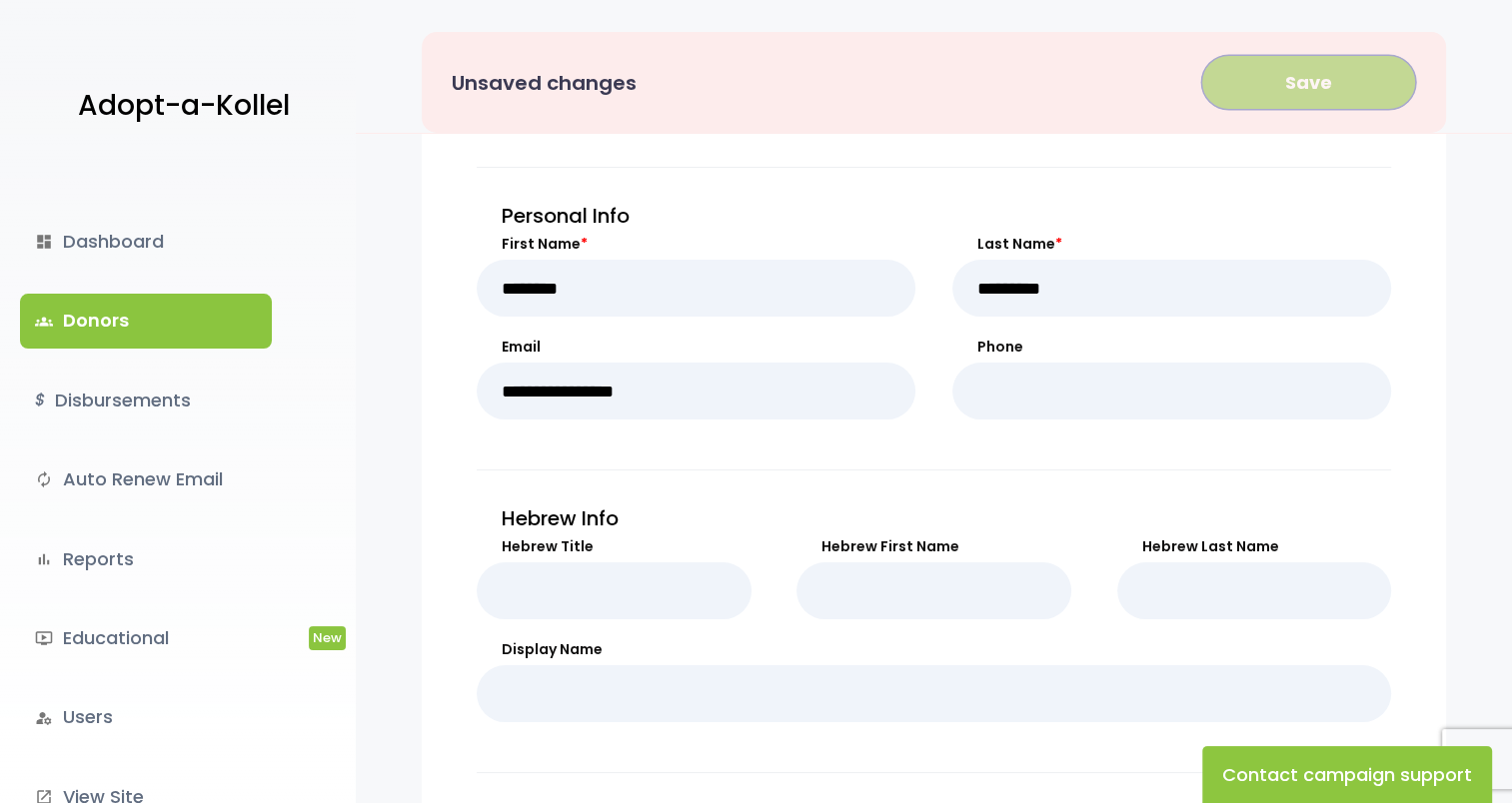 click on "Save" at bounding box center (1308, 82) 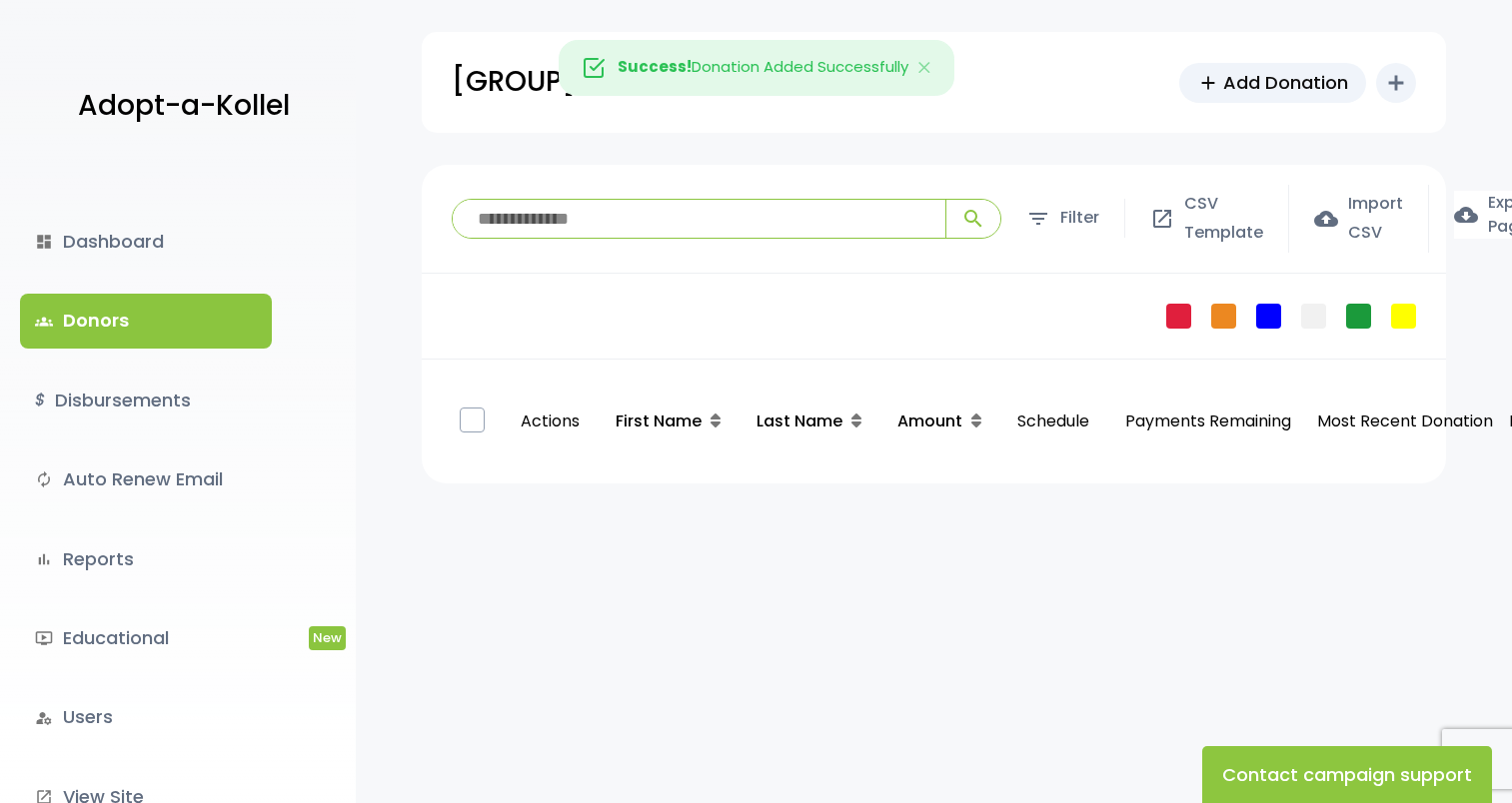 scroll, scrollTop: 0, scrollLeft: 0, axis: both 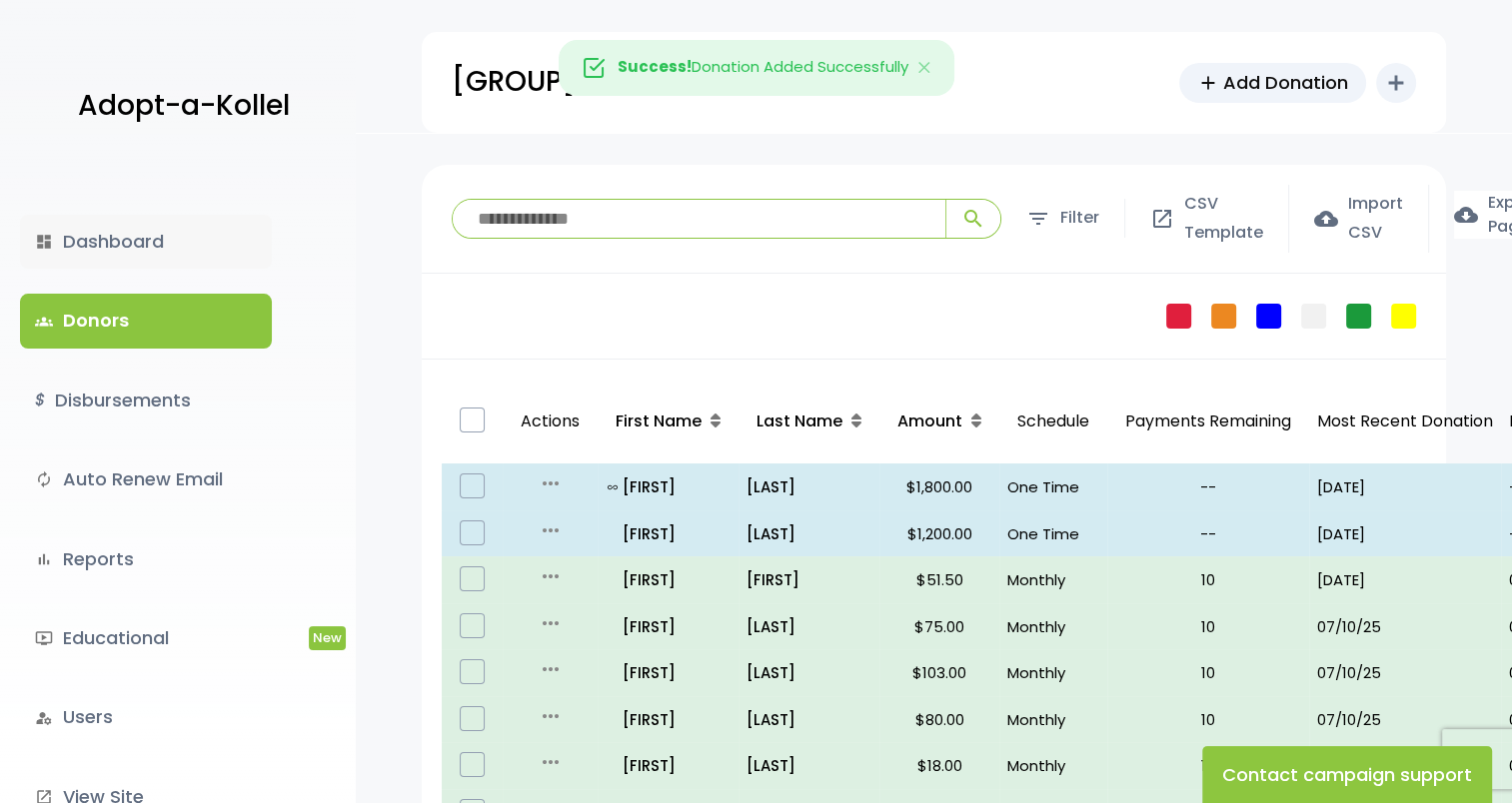 click on "dashboard Dashboard" at bounding box center (146, 242) 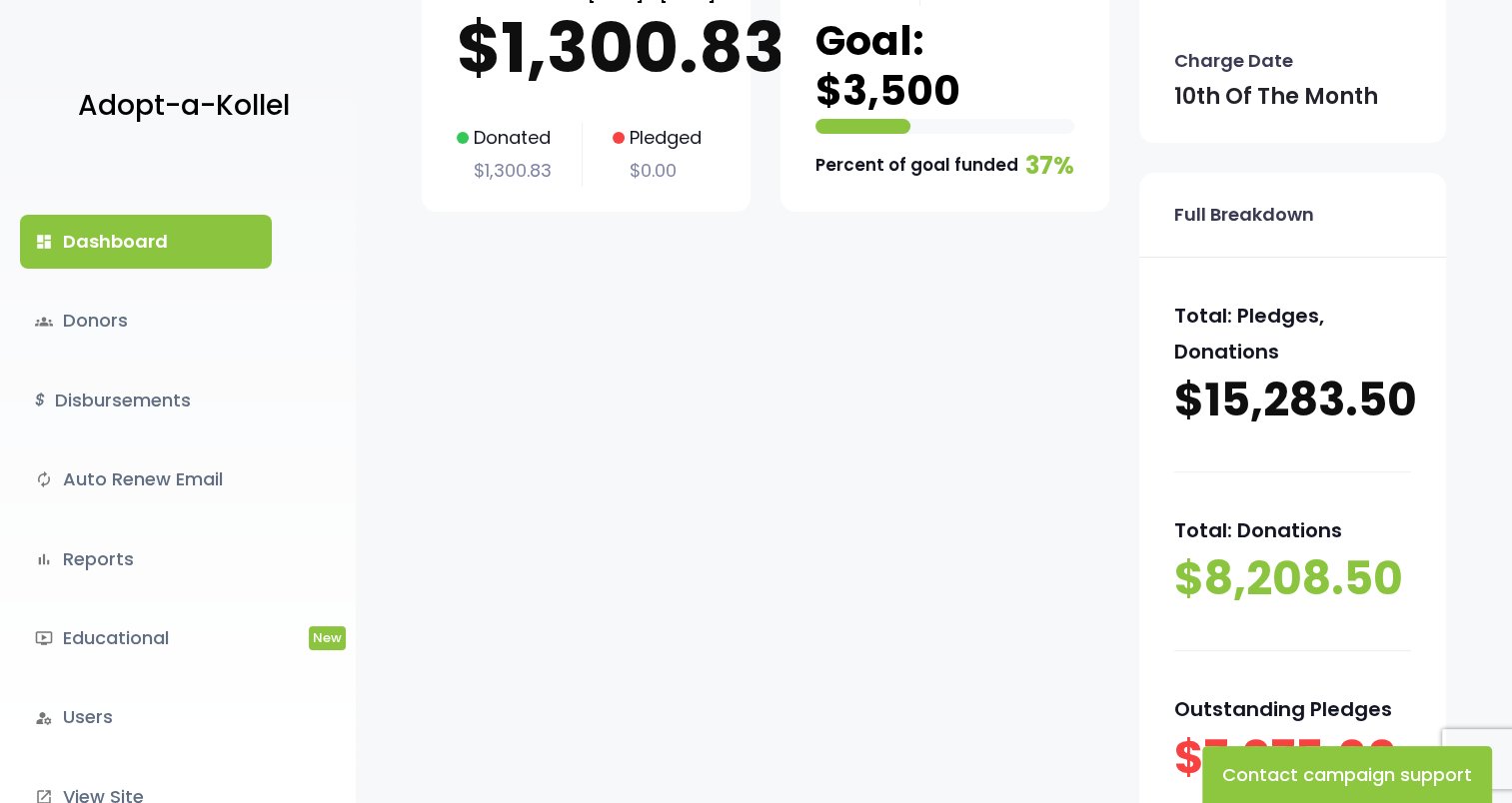 scroll, scrollTop: 0, scrollLeft: 0, axis: both 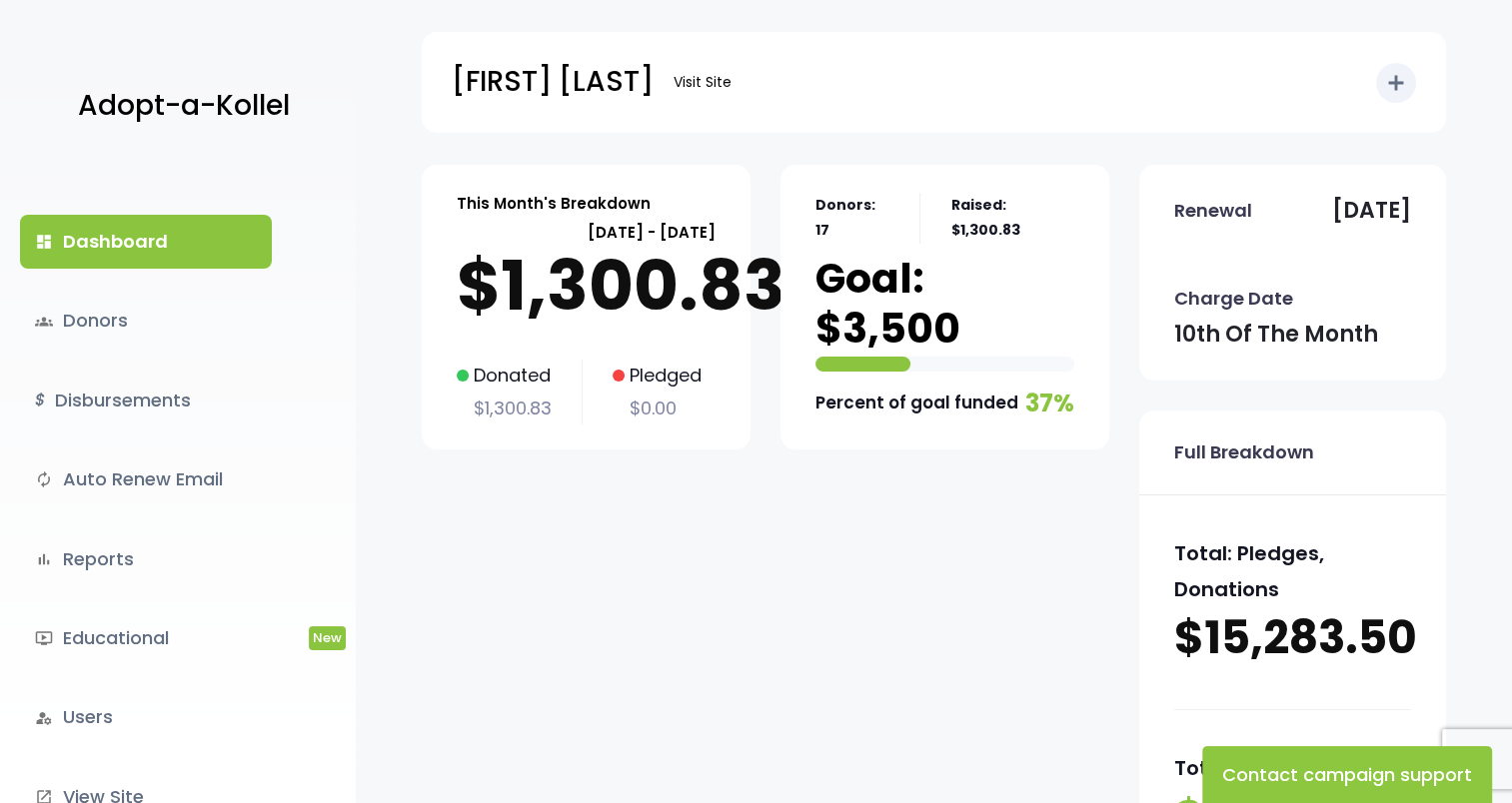 click on "dashboard Dashboard" at bounding box center [146, 242] 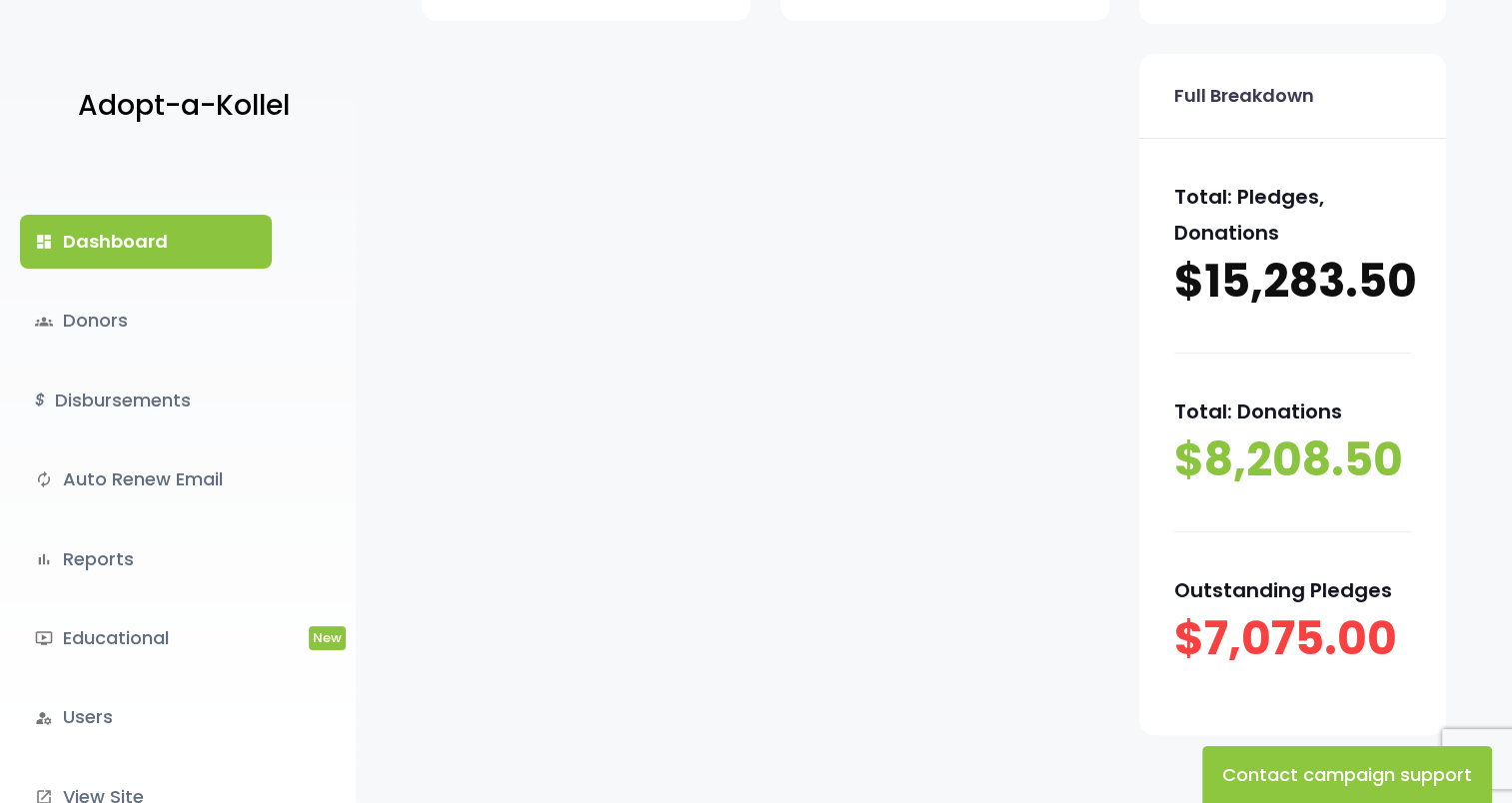 scroll, scrollTop: 457, scrollLeft: 0, axis: vertical 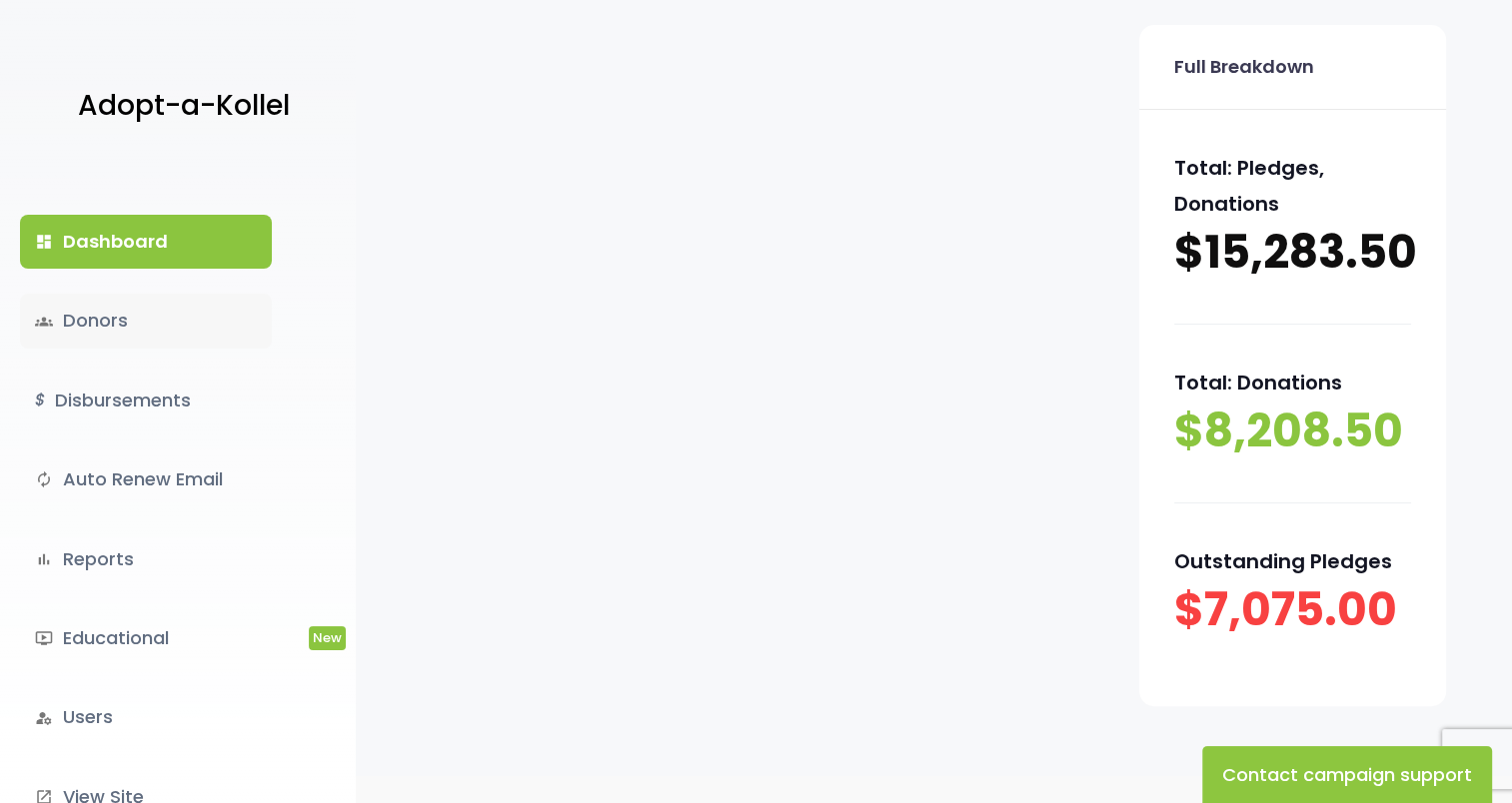 click on "groups Donors" at bounding box center [146, 321] 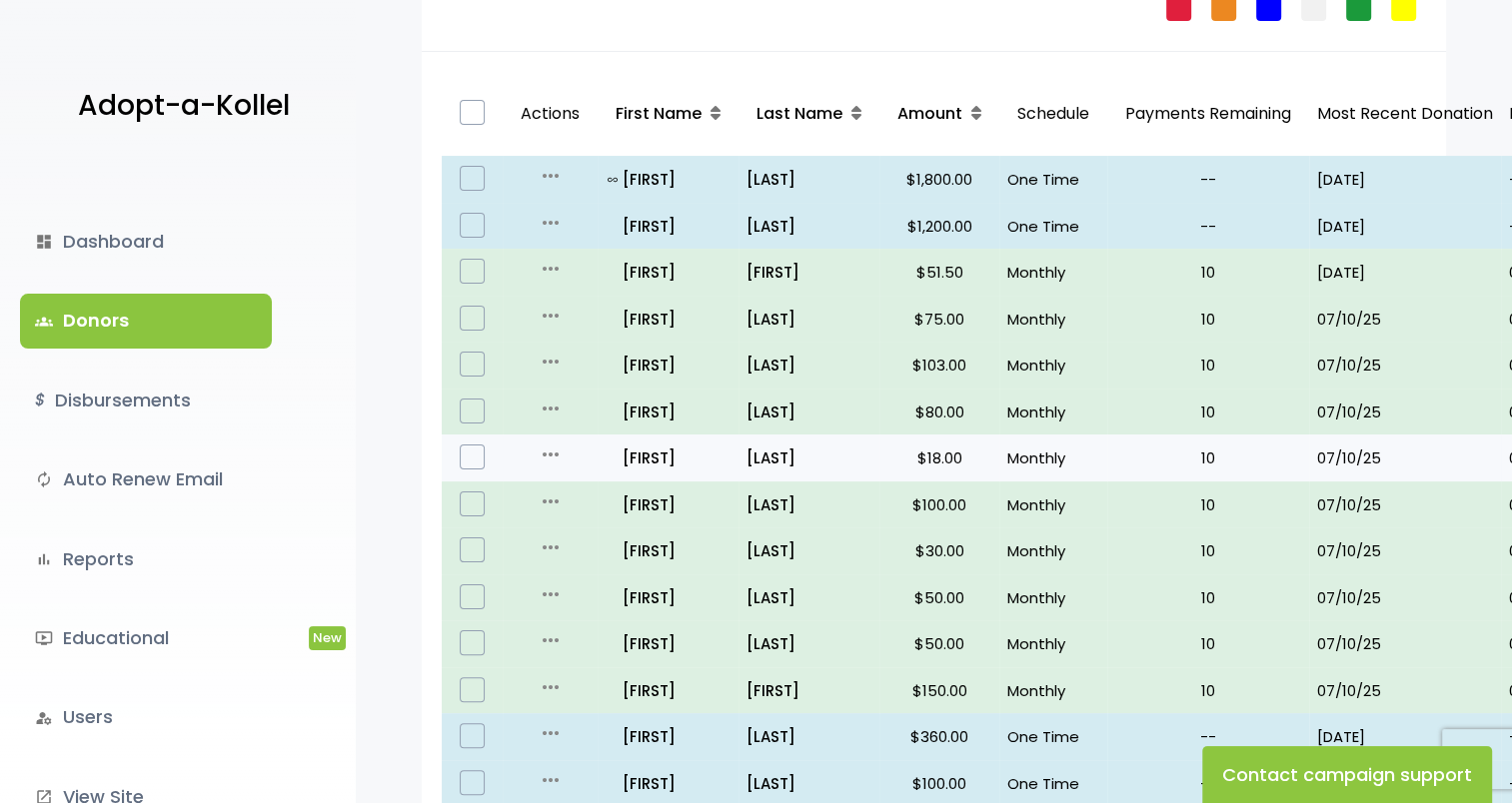 scroll, scrollTop: 200, scrollLeft: 0, axis: vertical 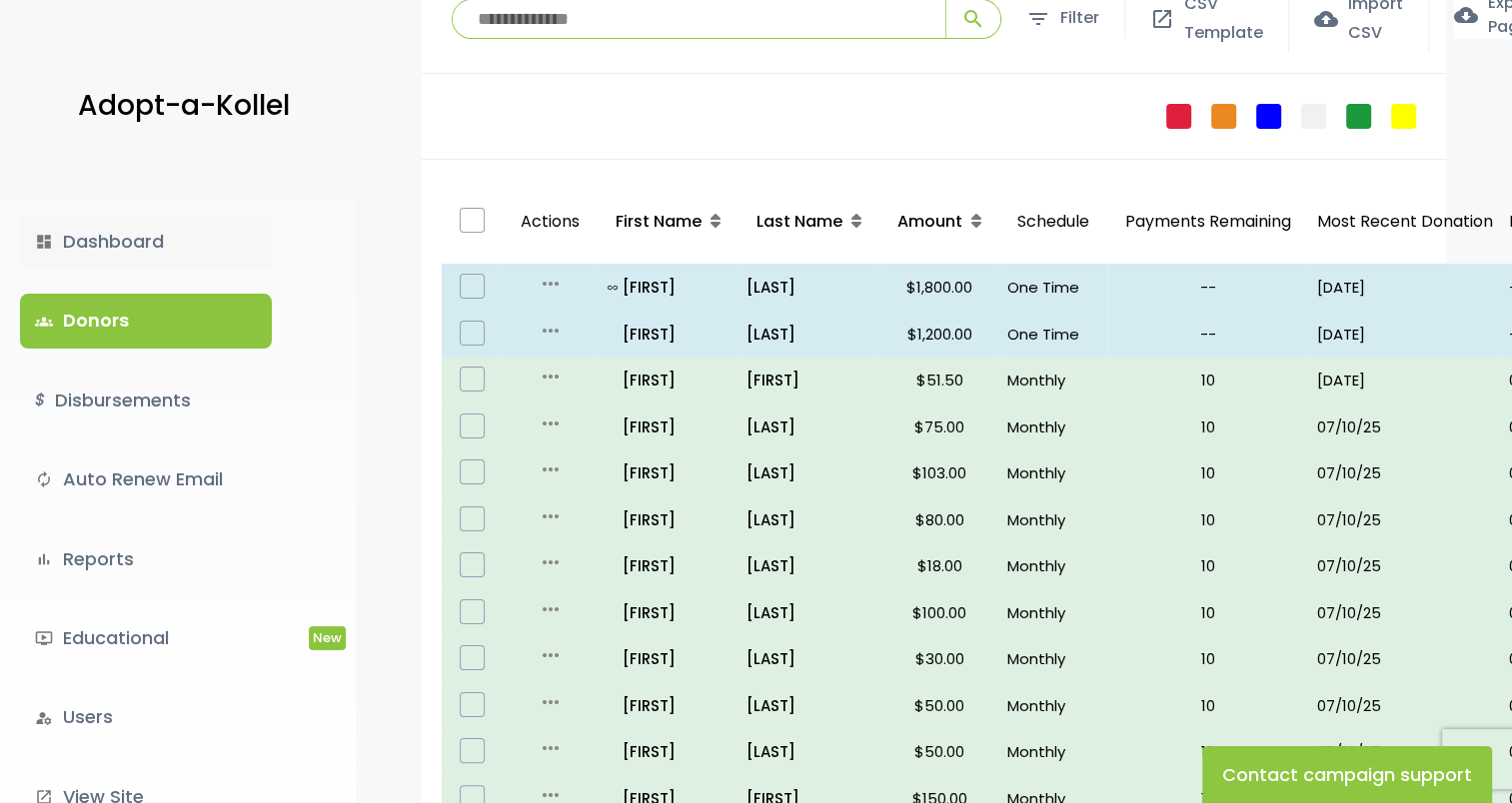 click on "dashboard Dashboard" at bounding box center (146, 242) 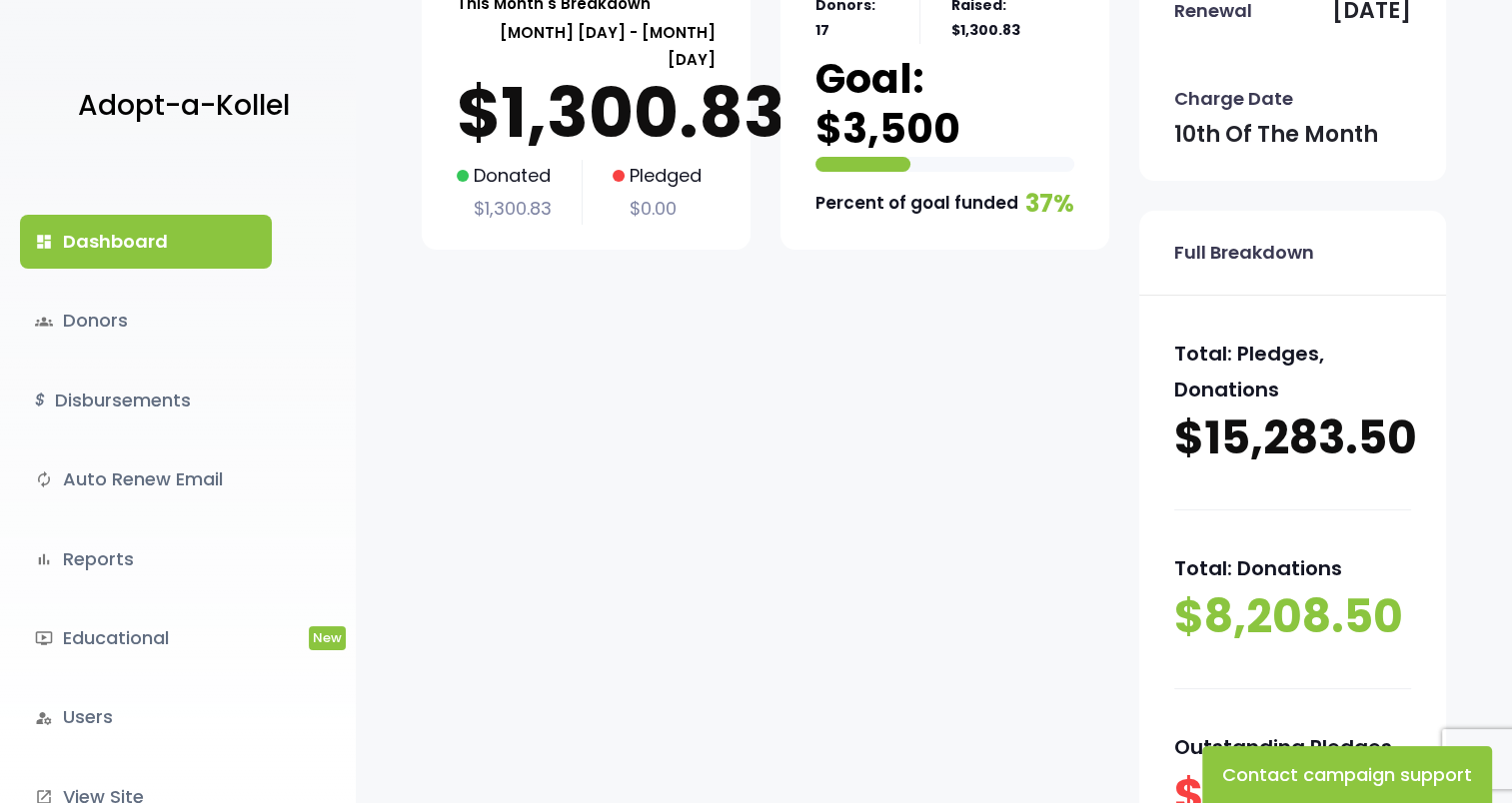 scroll, scrollTop: 457, scrollLeft: 0, axis: vertical 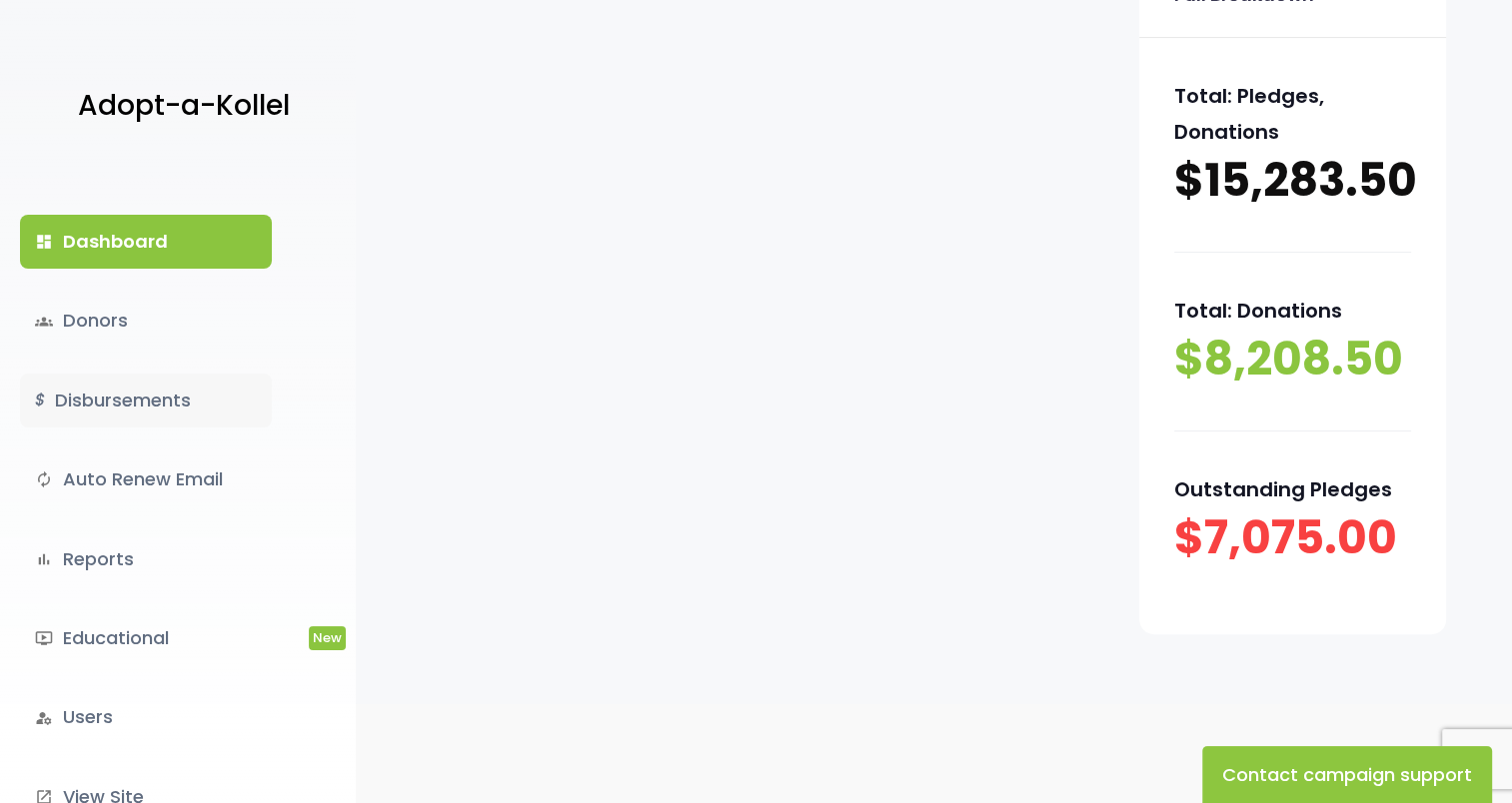 click on "$ Disbursements" at bounding box center (146, 401) 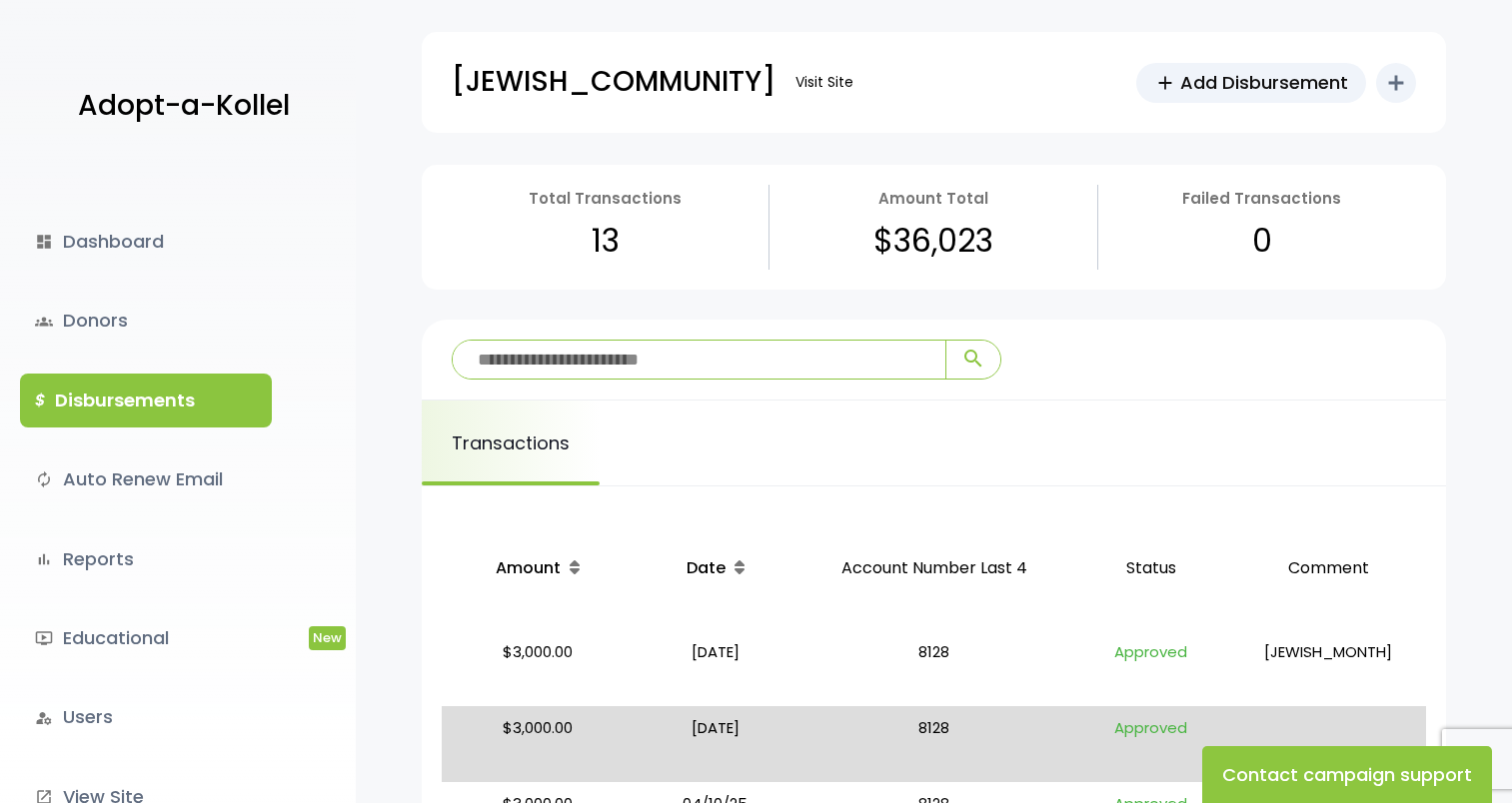 scroll, scrollTop: 0, scrollLeft: 0, axis: both 